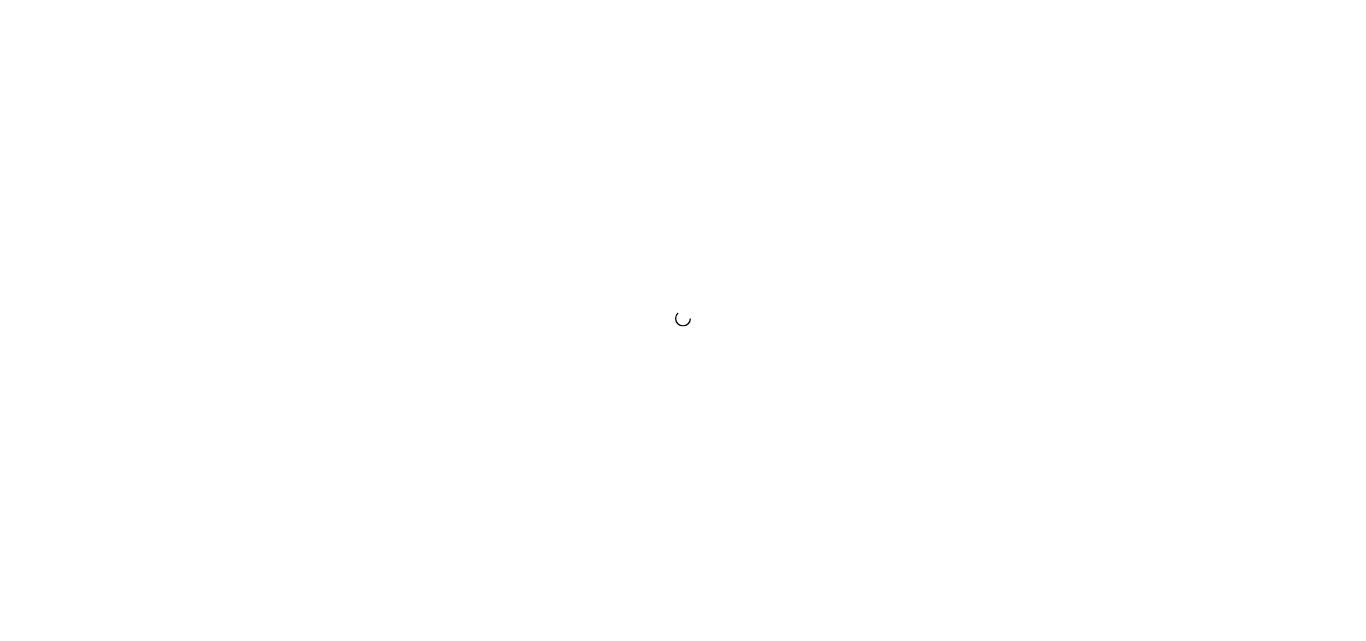 scroll, scrollTop: 0, scrollLeft: 0, axis: both 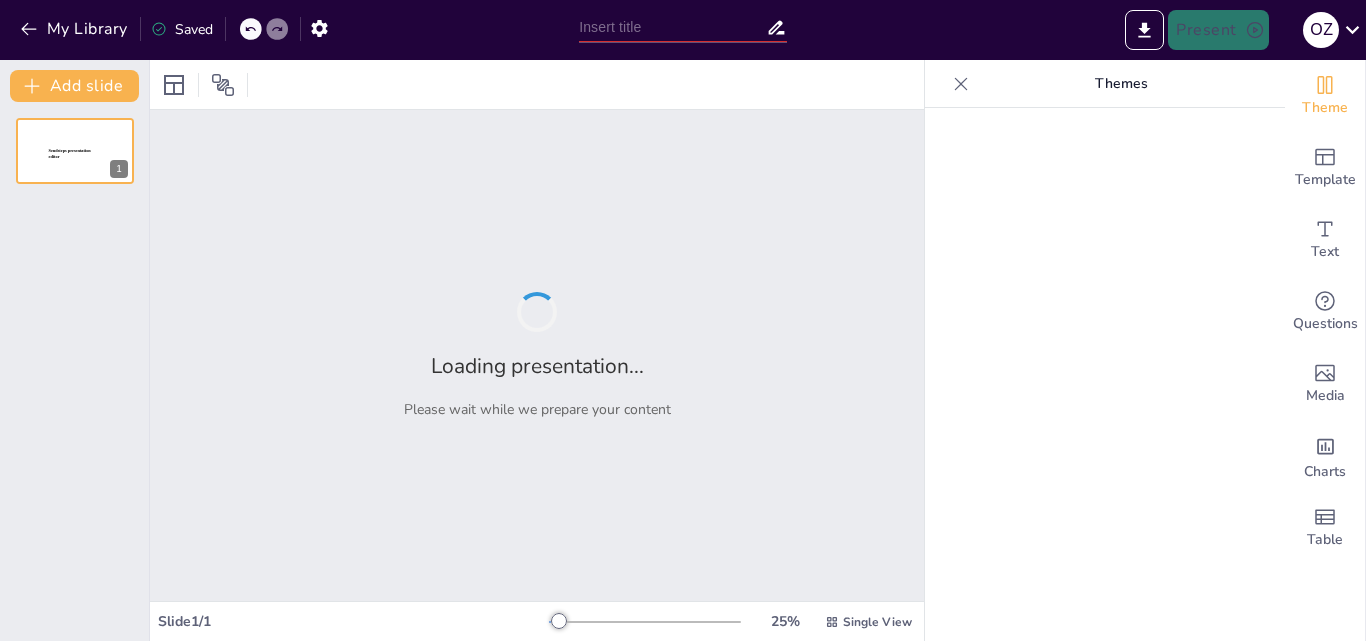 type on "Gambar Allah dalam Diri Kita: Memahami Tujuan Penciptaan" 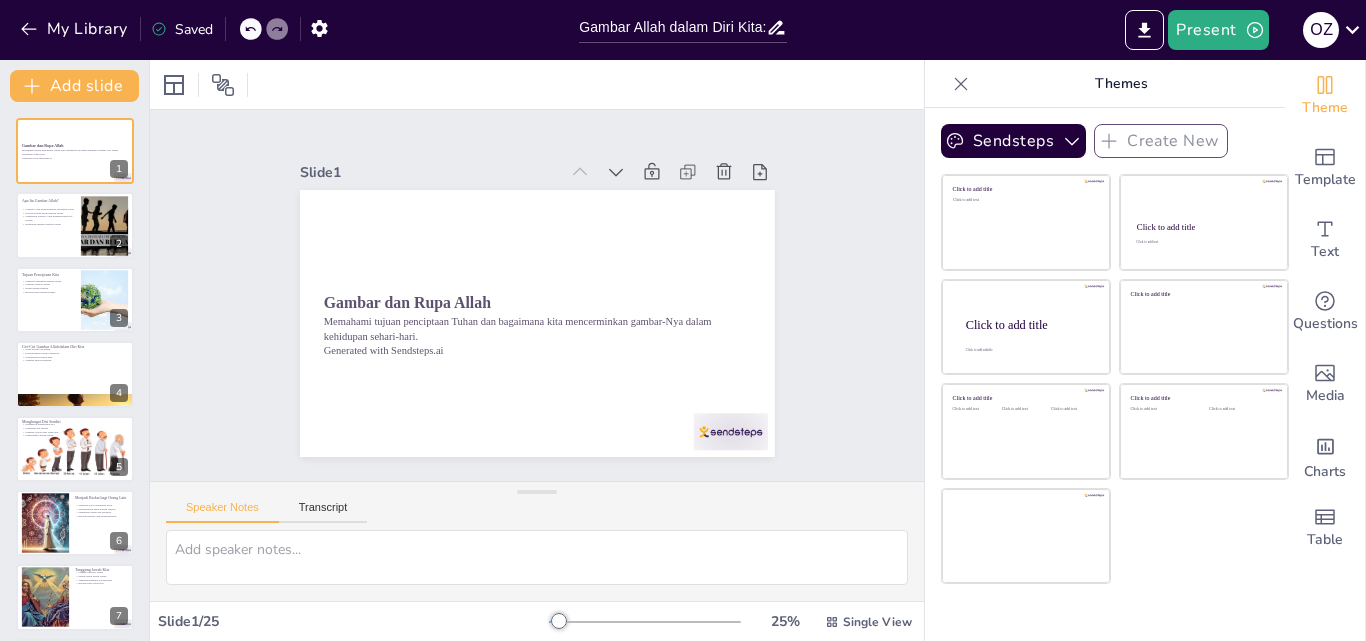 checkbox on "true" 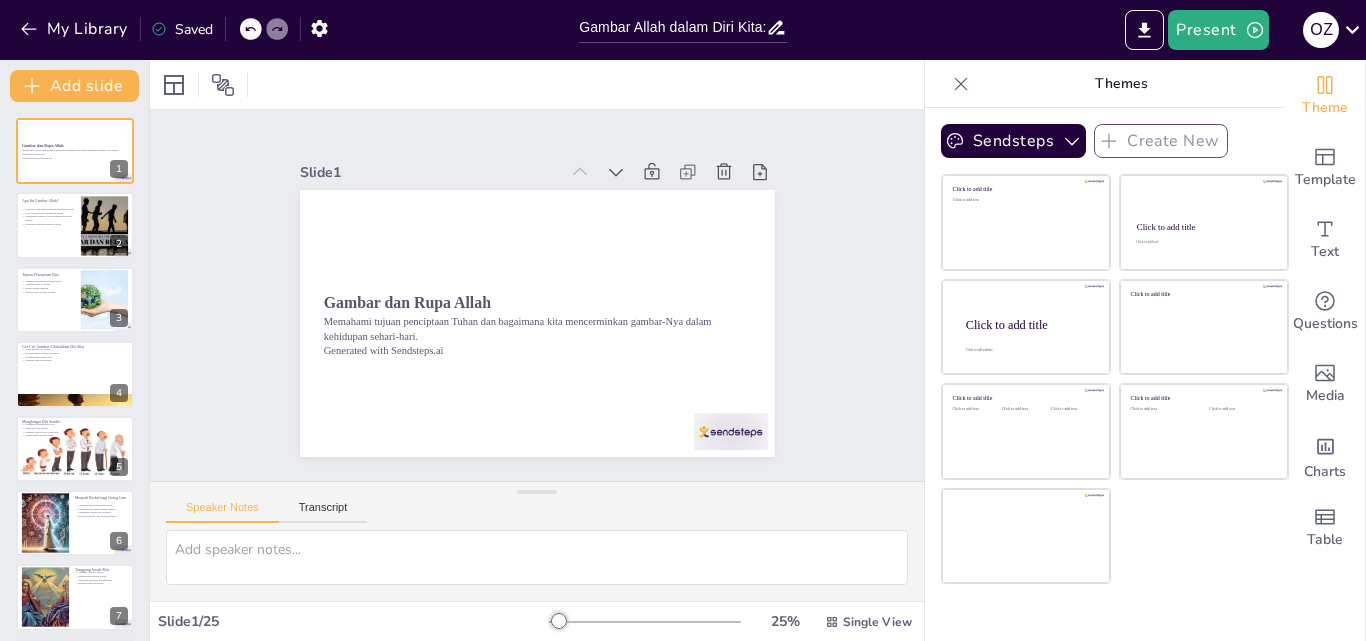 checkbox on "true" 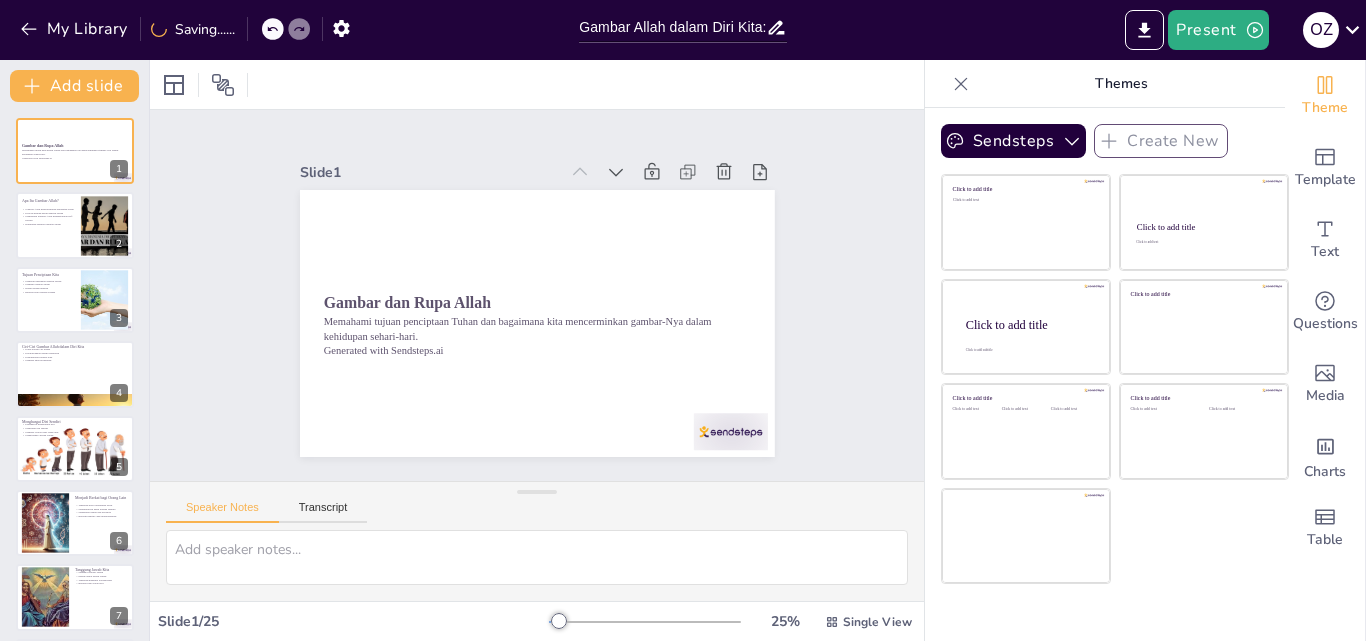 checkbox on "true" 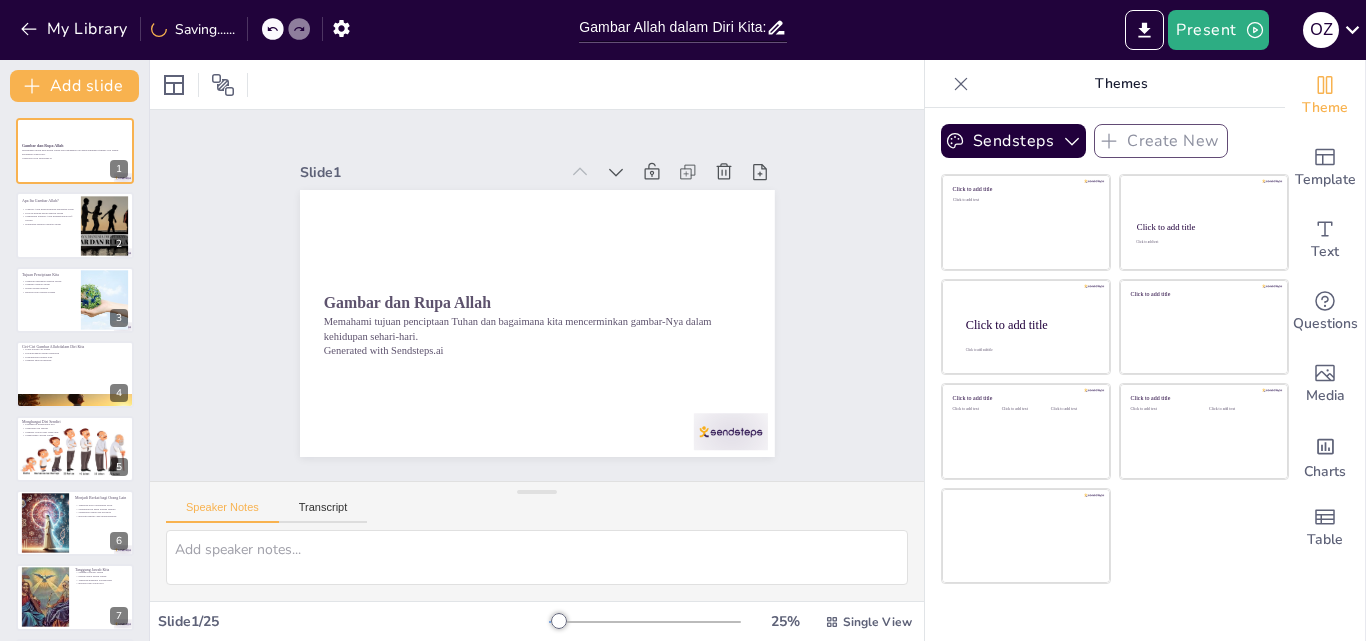 checkbox on "true" 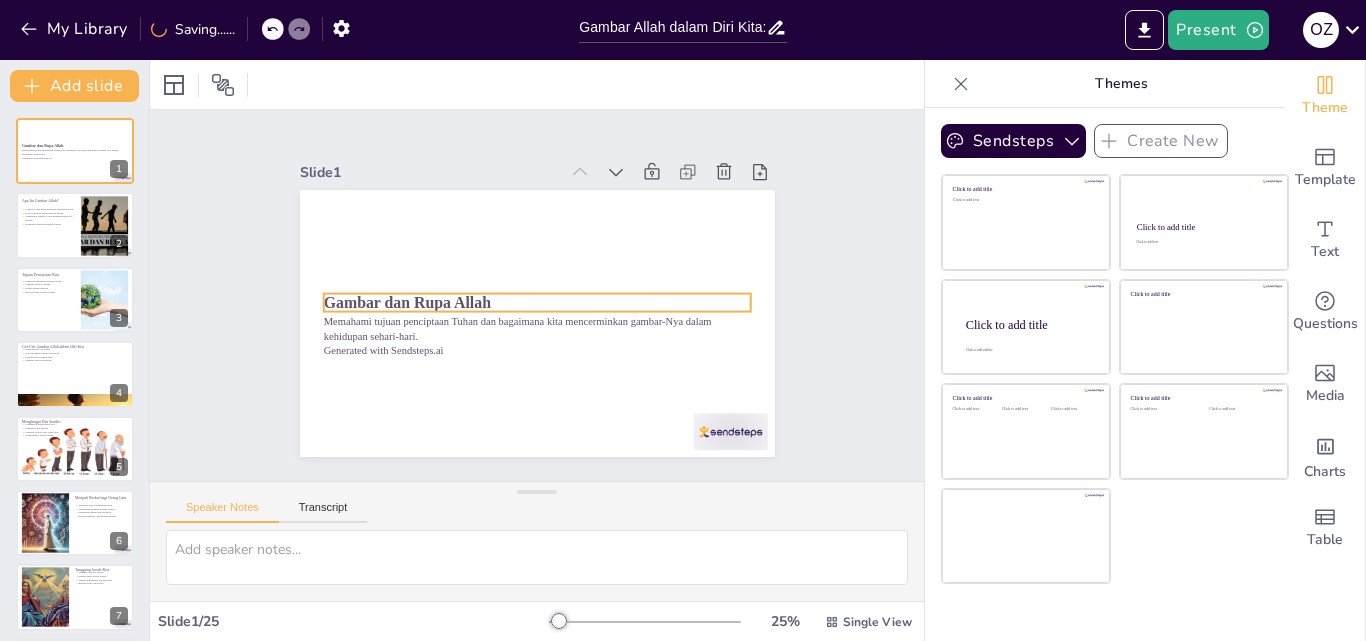 checkbox on "true" 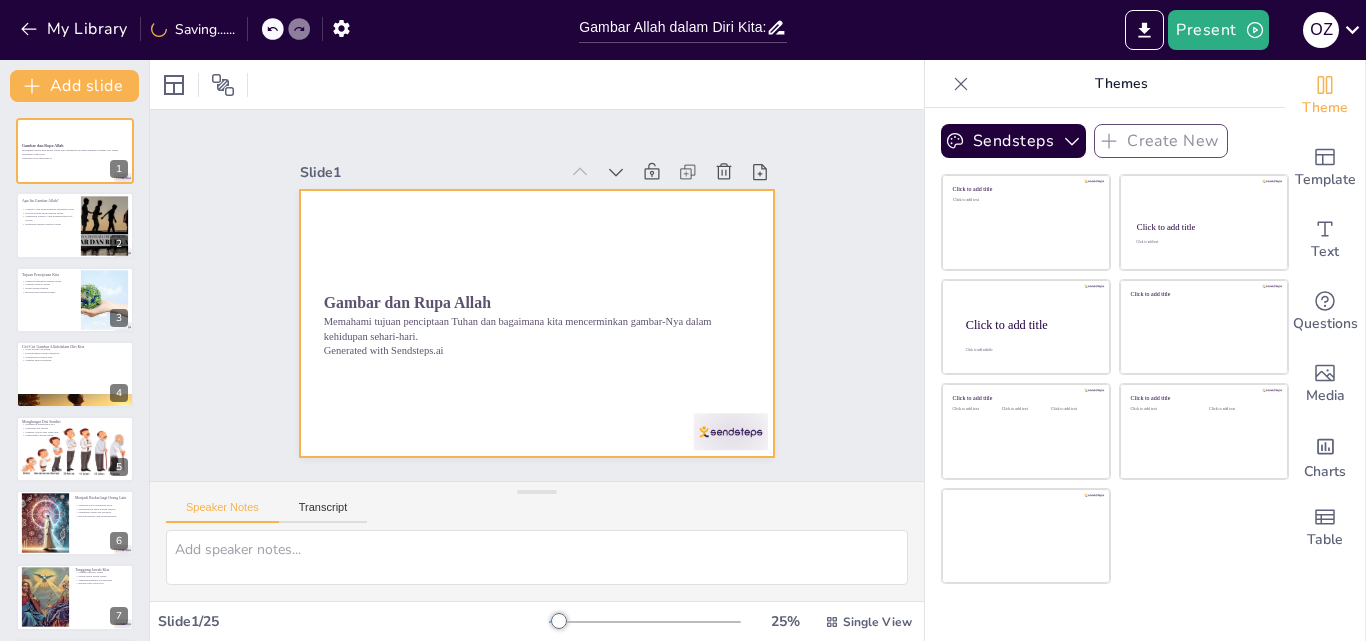 checkbox on "true" 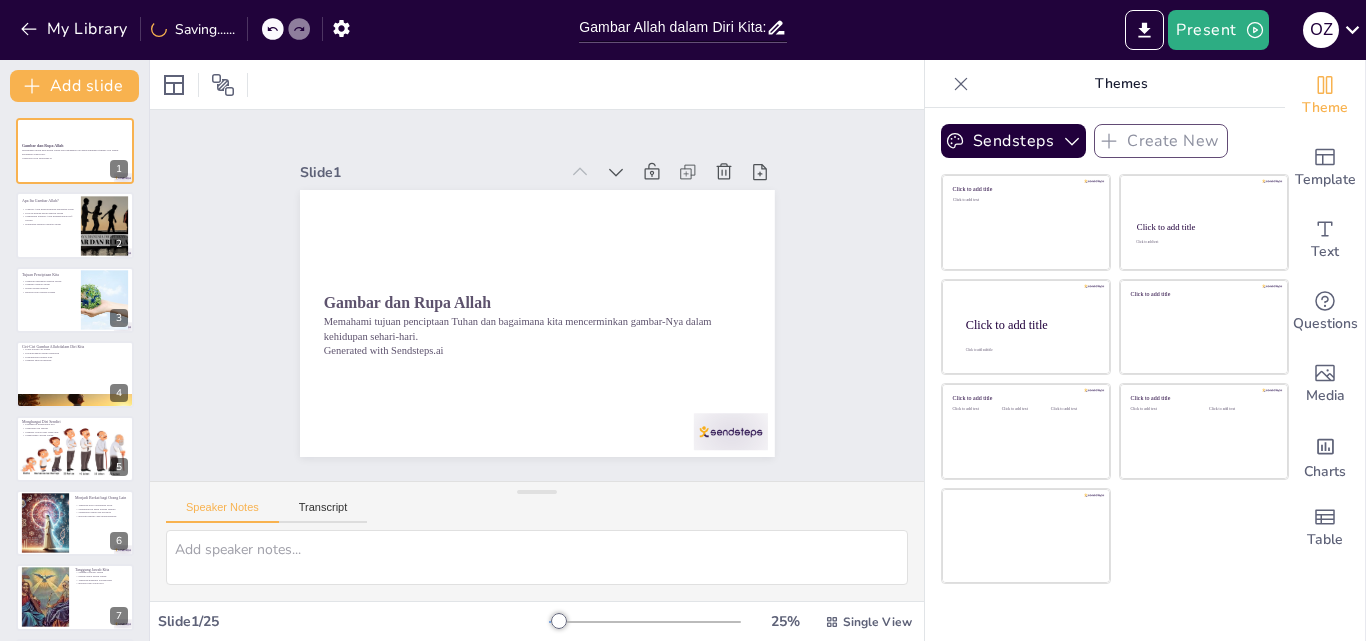 checkbox on "true" 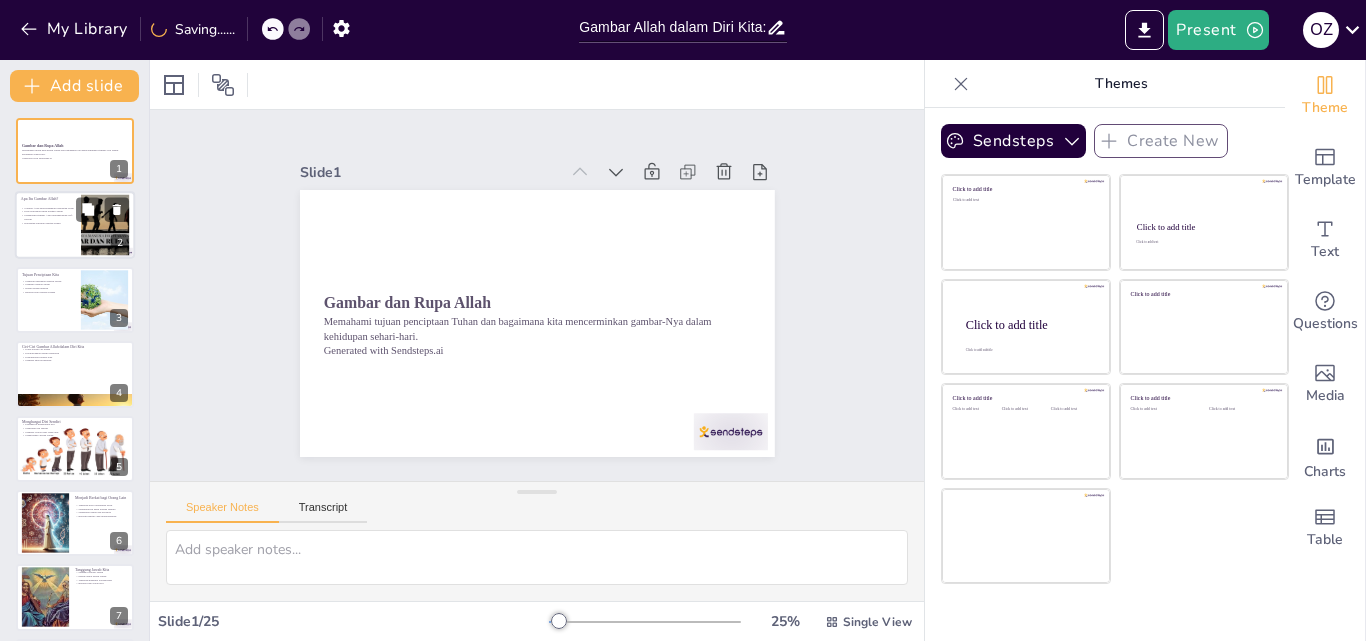 checkbox on "true" 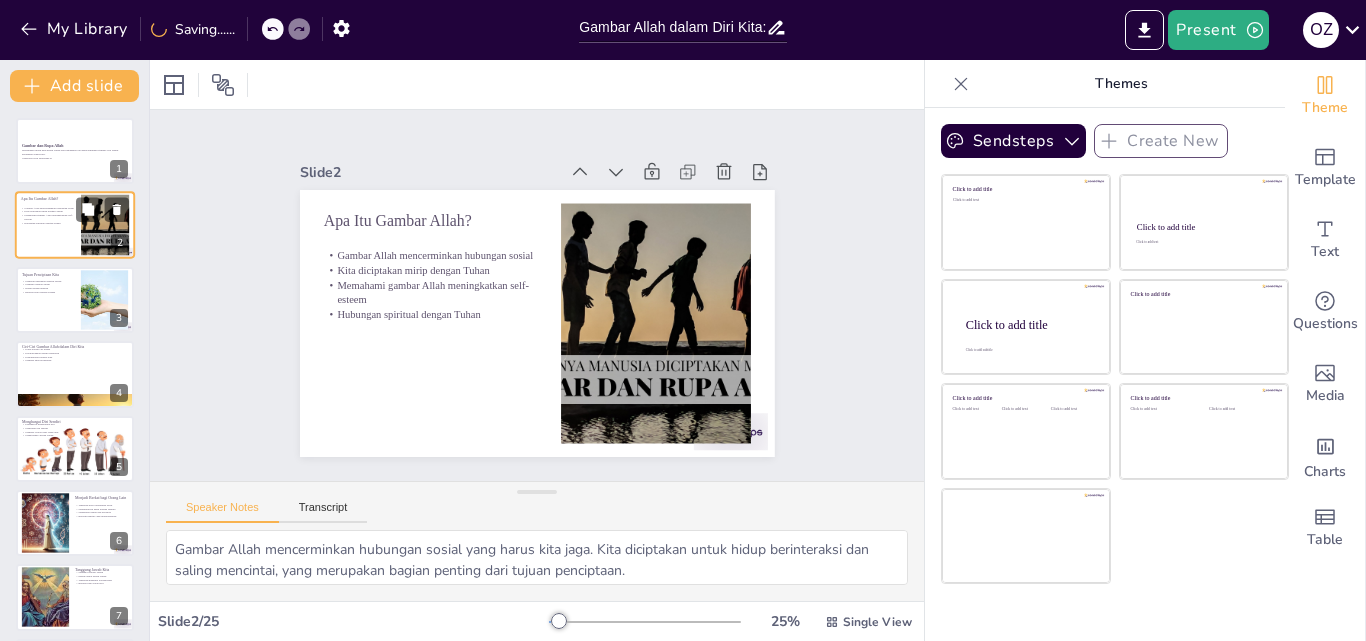 scroll, scrollTop: 100, scrollLeft: 0, axis: vertical 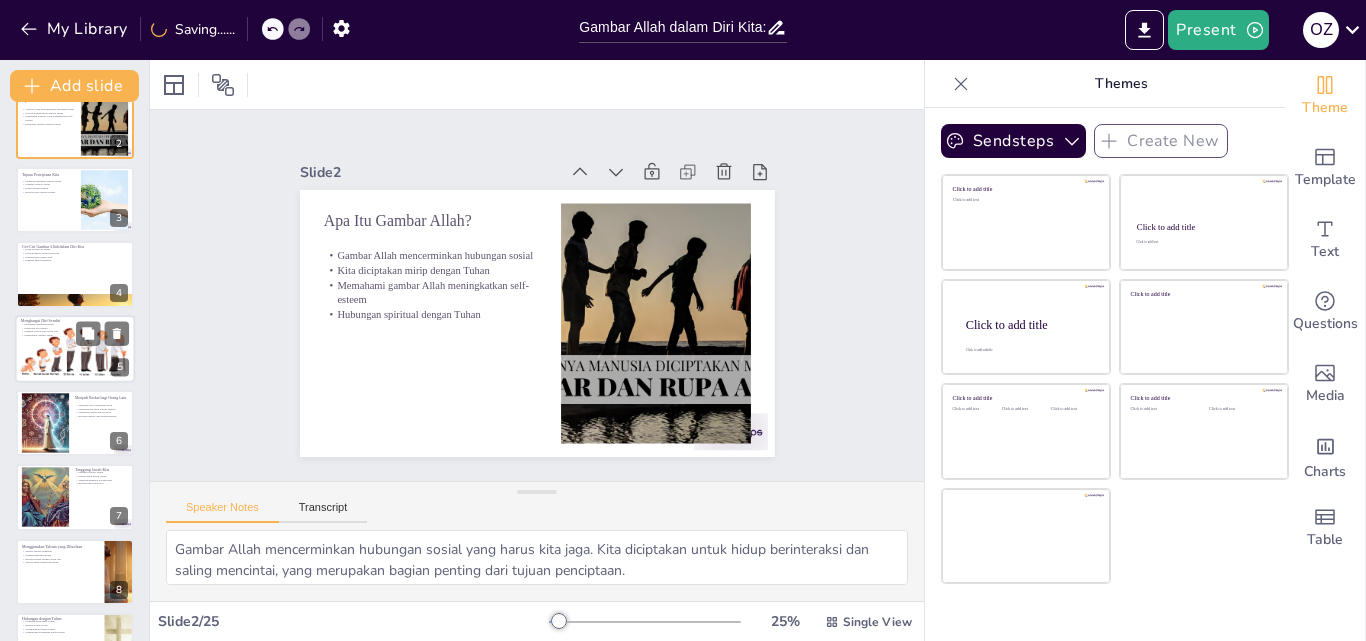 checkbox on "true" 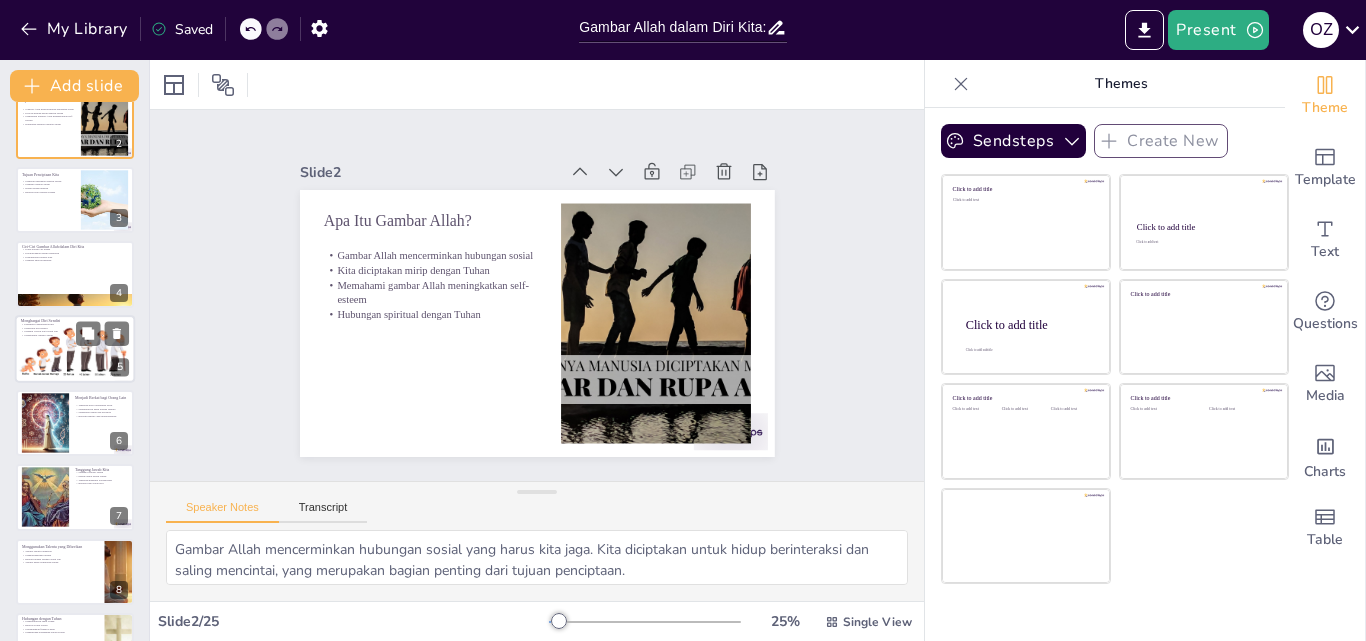 checkbox on "true" 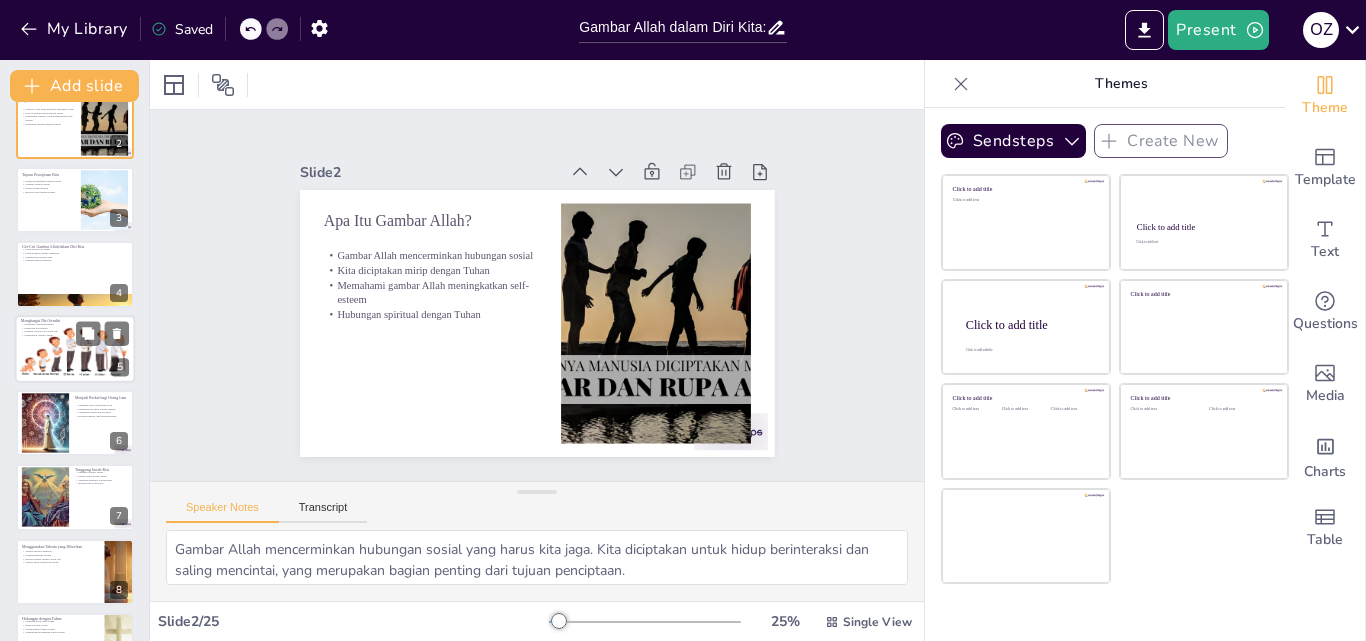 checkbox on "true" 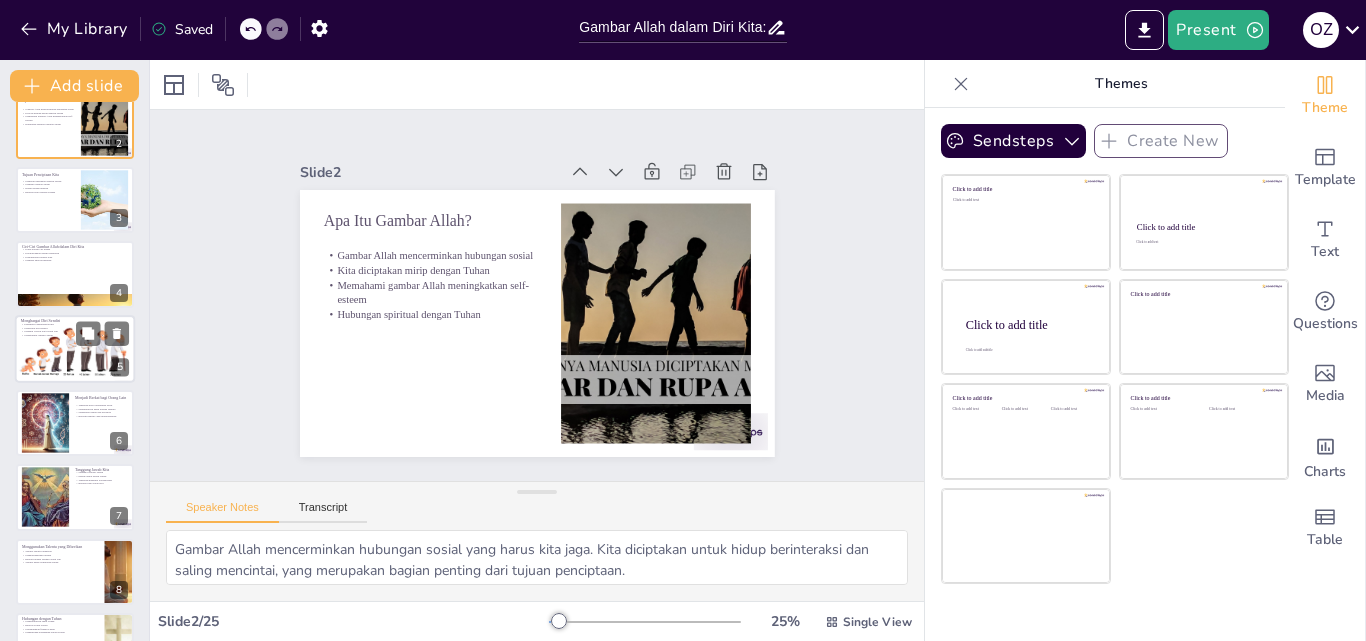 checkbox on "true" 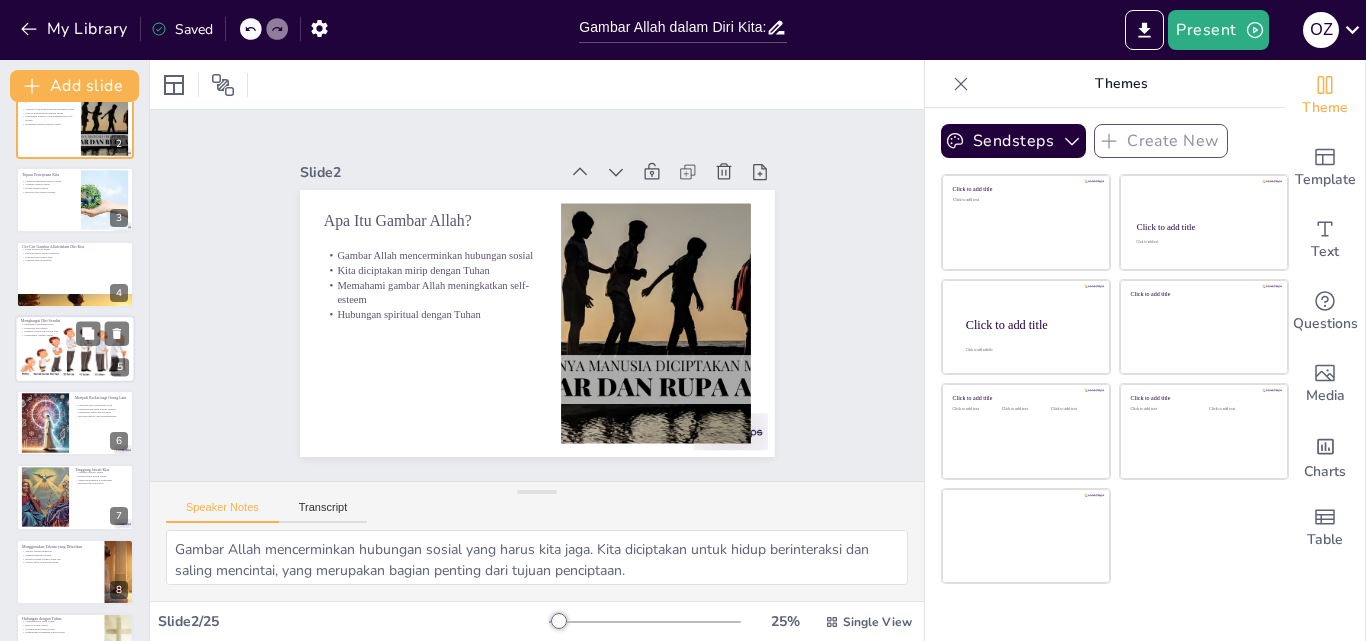 checkbox on "true" 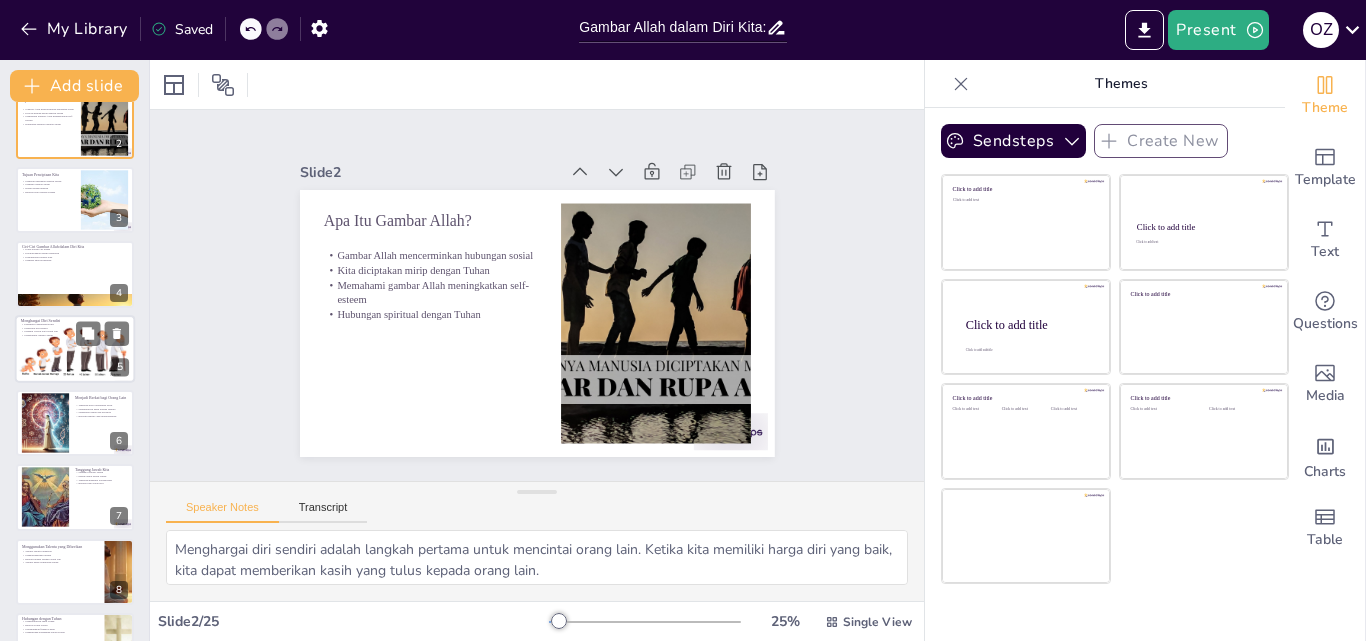 checkbox on "true" 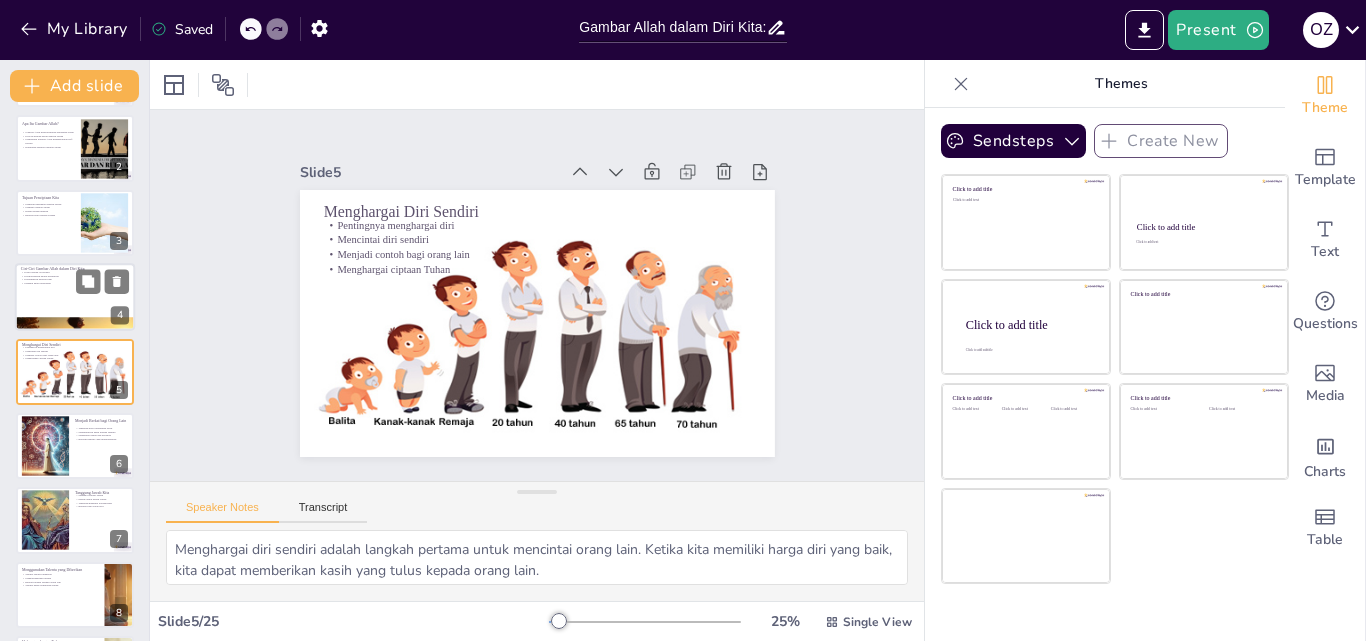 checkbox on "true" 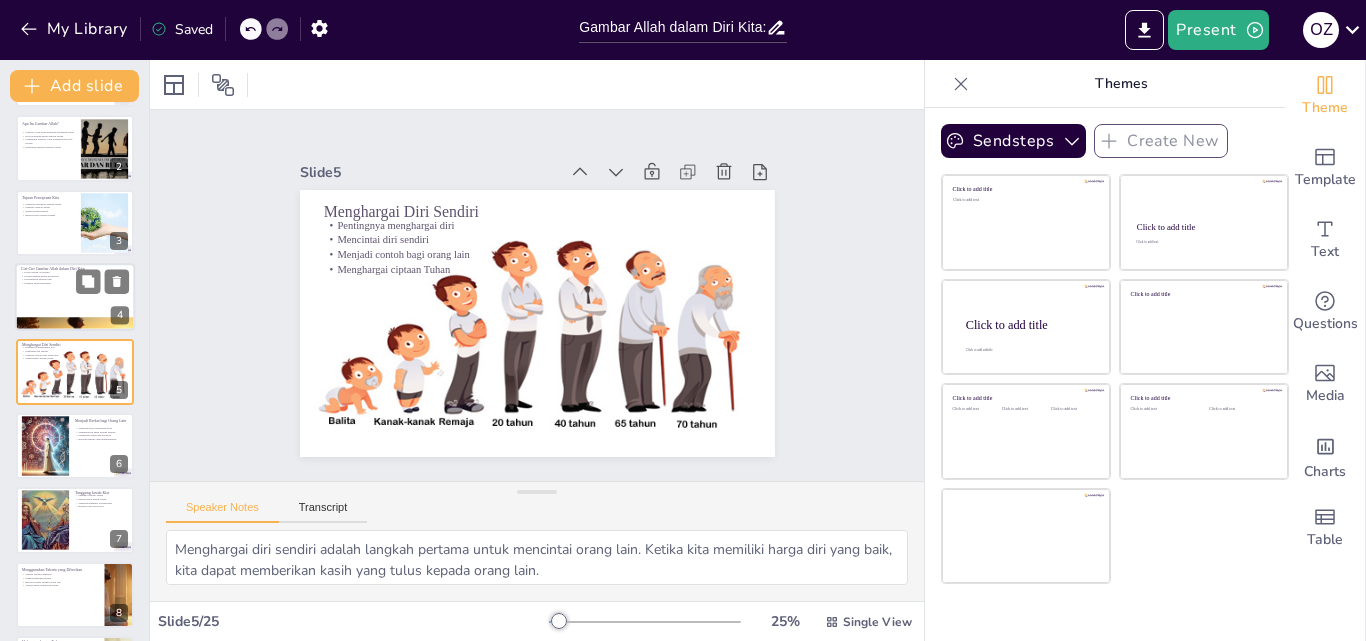 checkbox on "true" 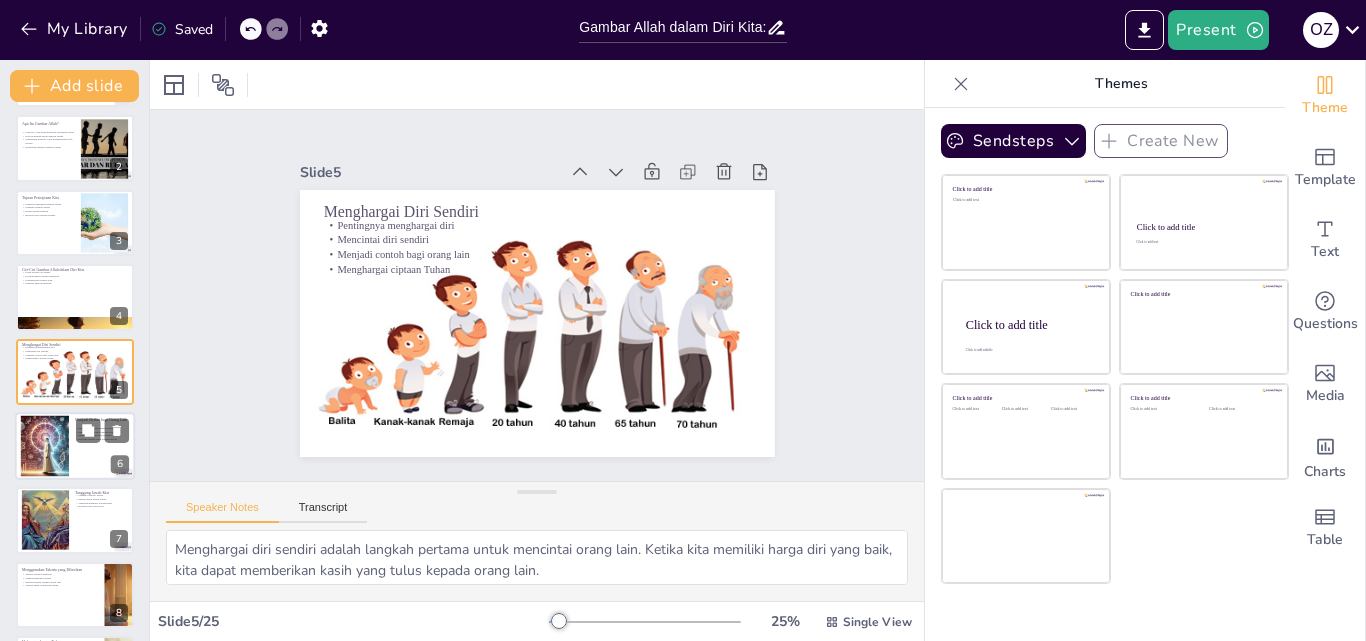 checkbox on "true" 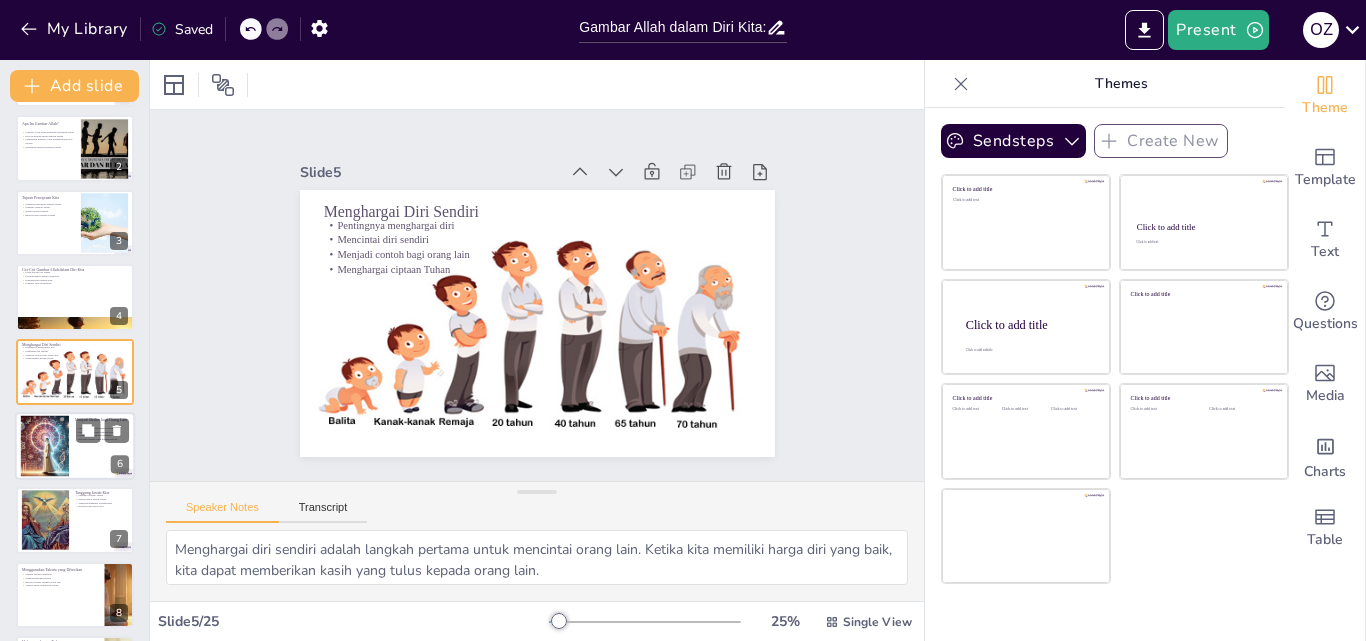 checkbox on "true" 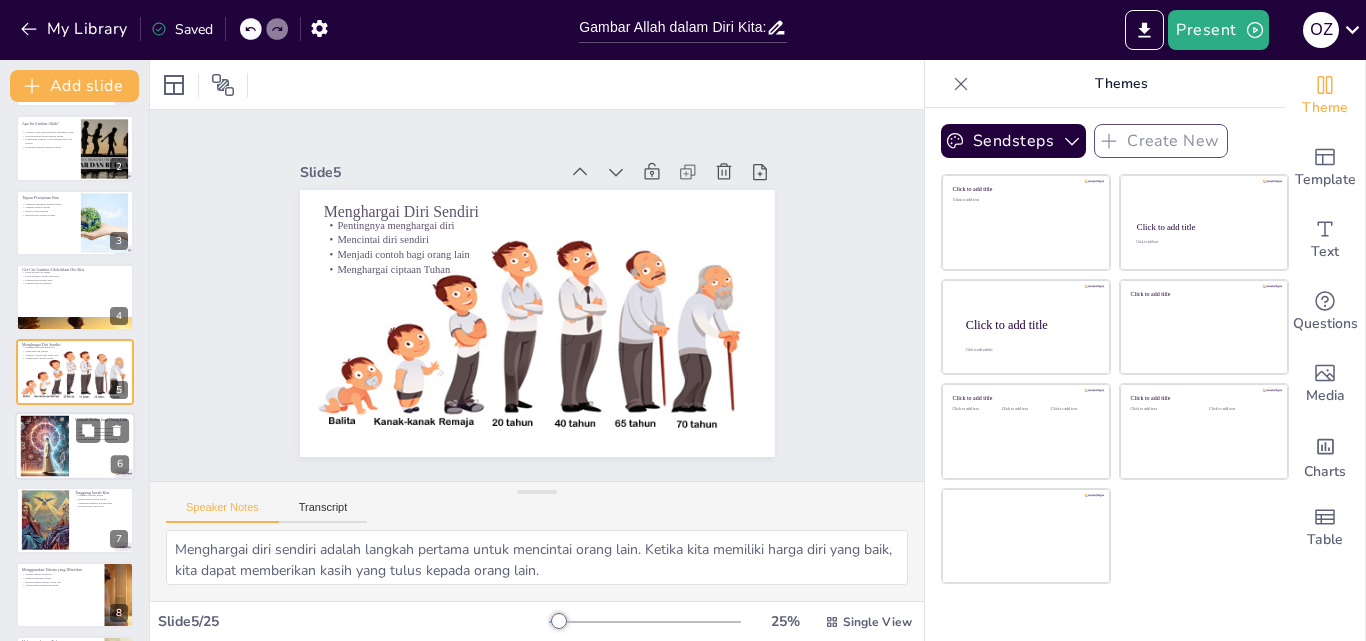 checkbox on "true" 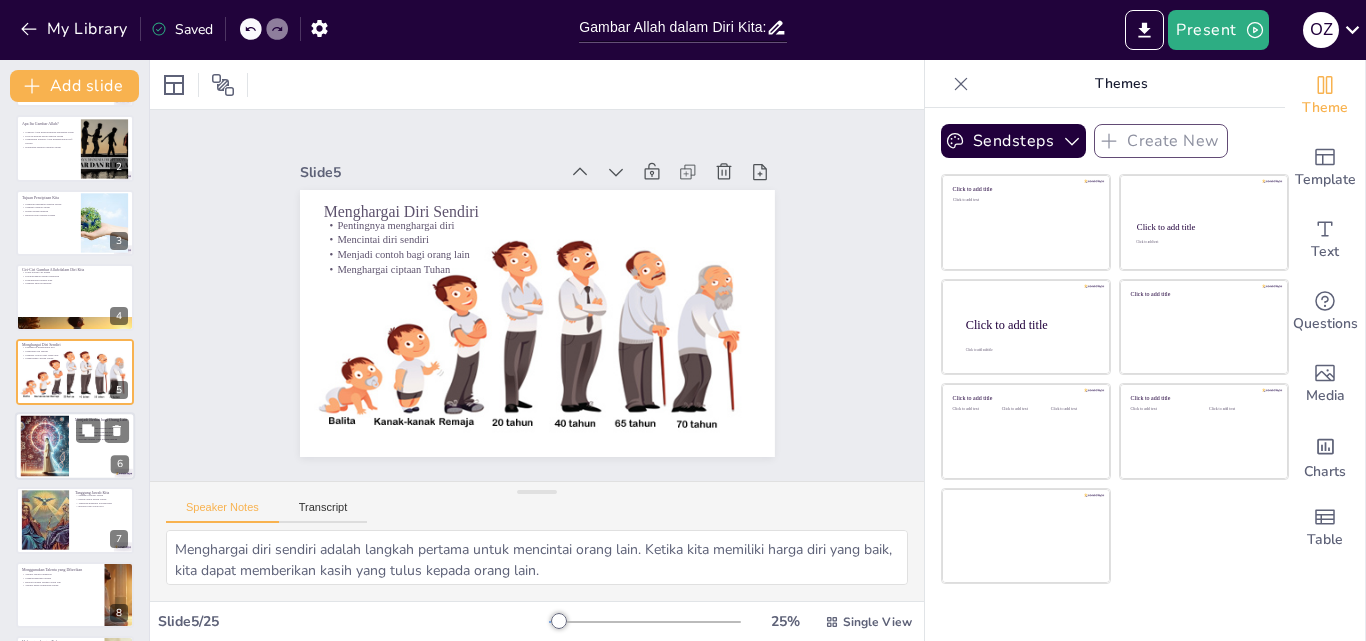 checkbox on "true" 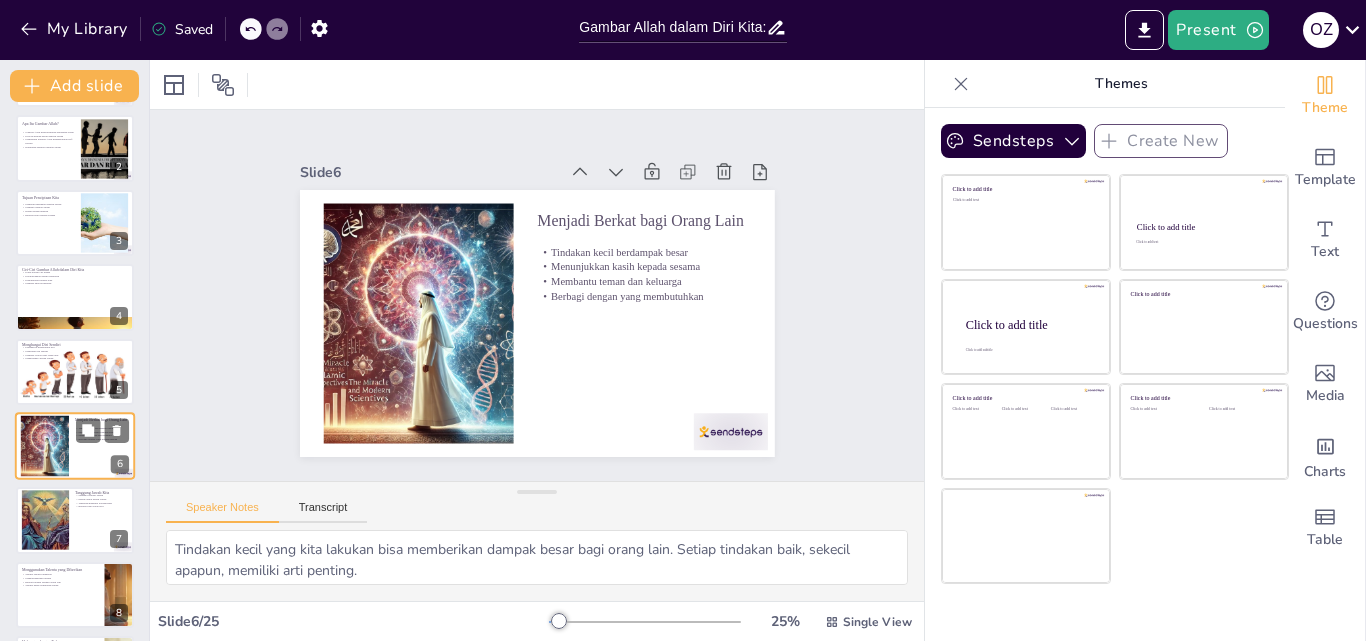 scroll, scrollTop: 152, scrollLeft: 0, axis: vertical 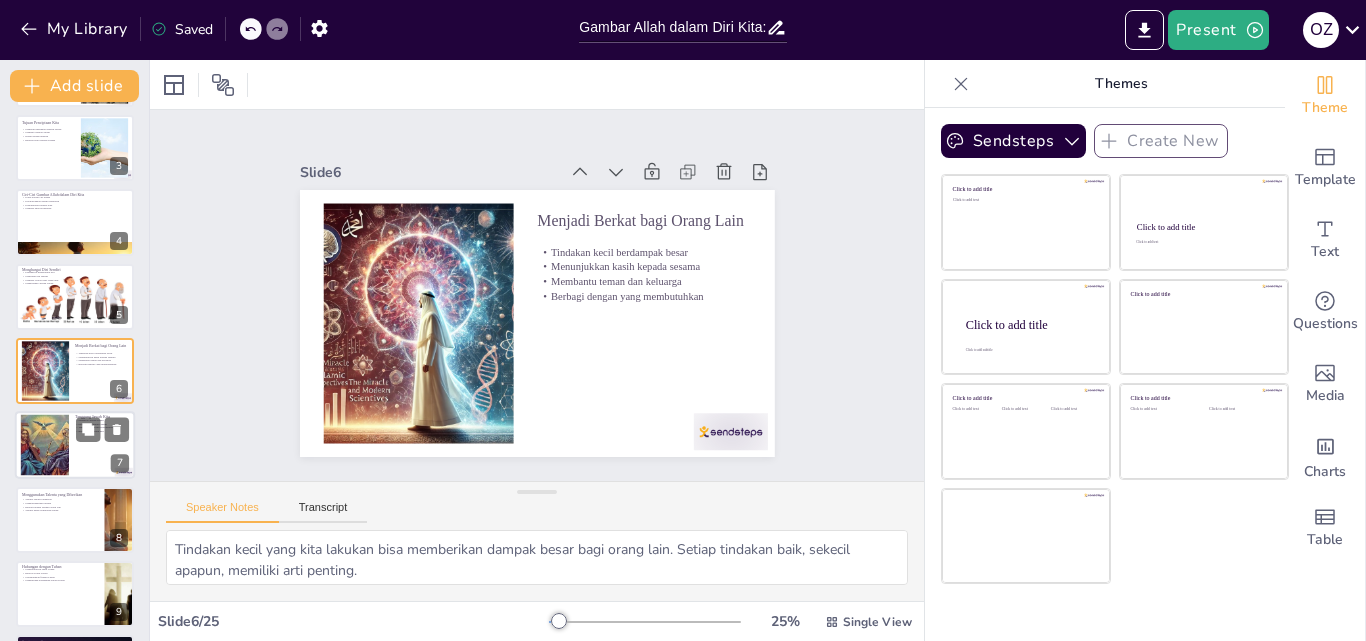 checkbox on "true" 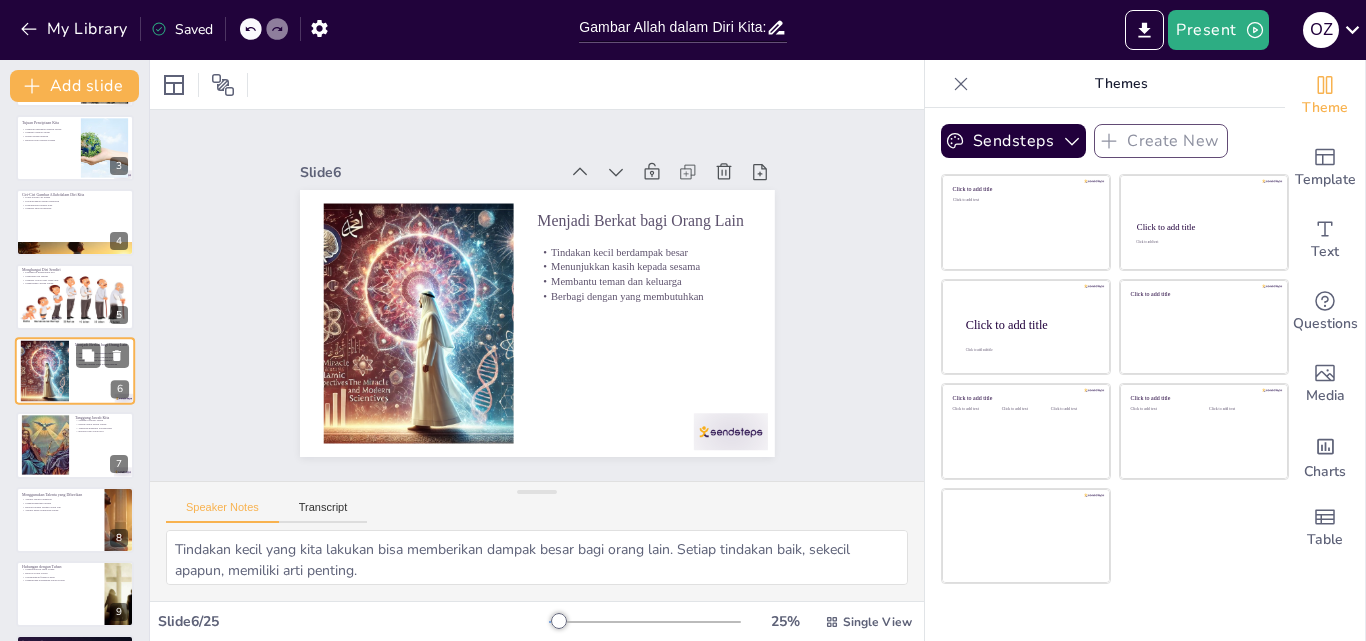 checkbox on "true" 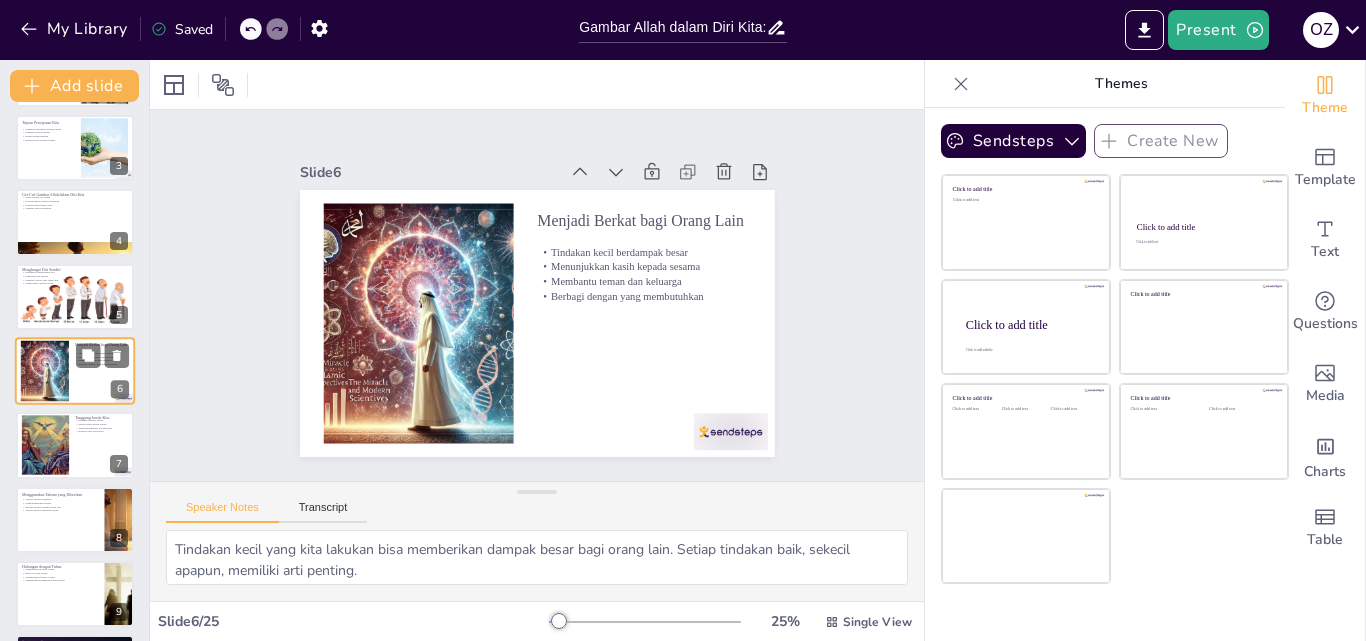 checkbox on "true" 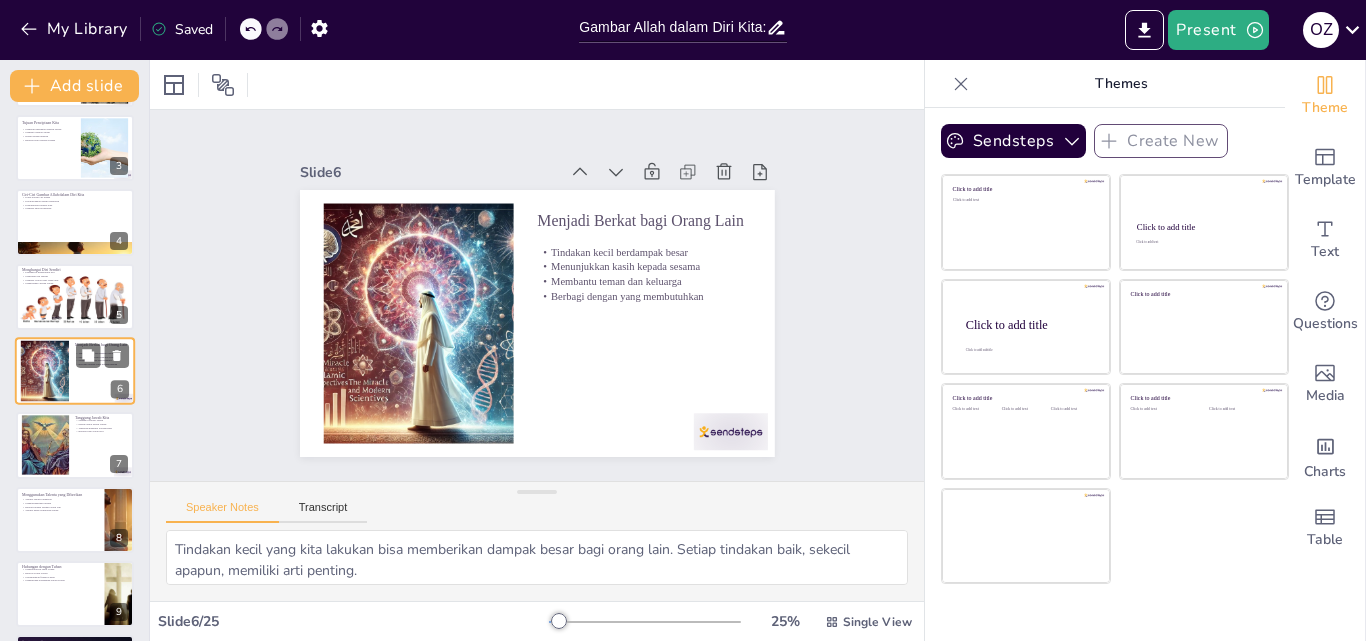 checkbox on "true" 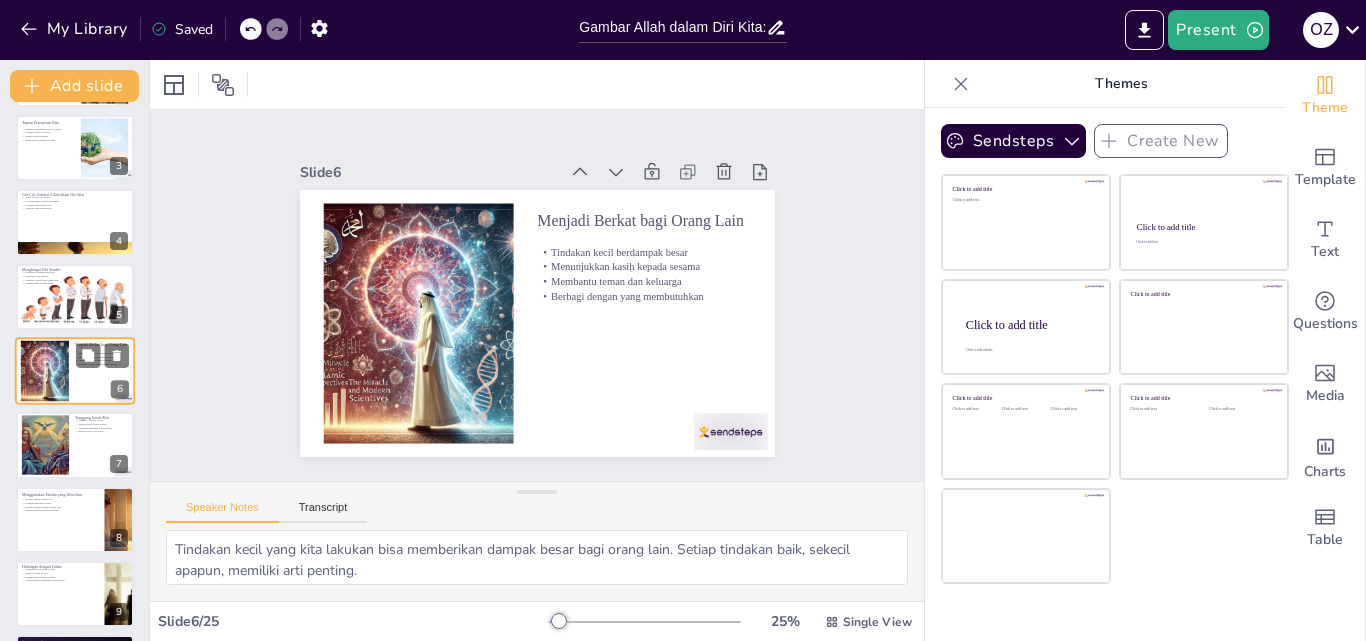 checkbox on "true" 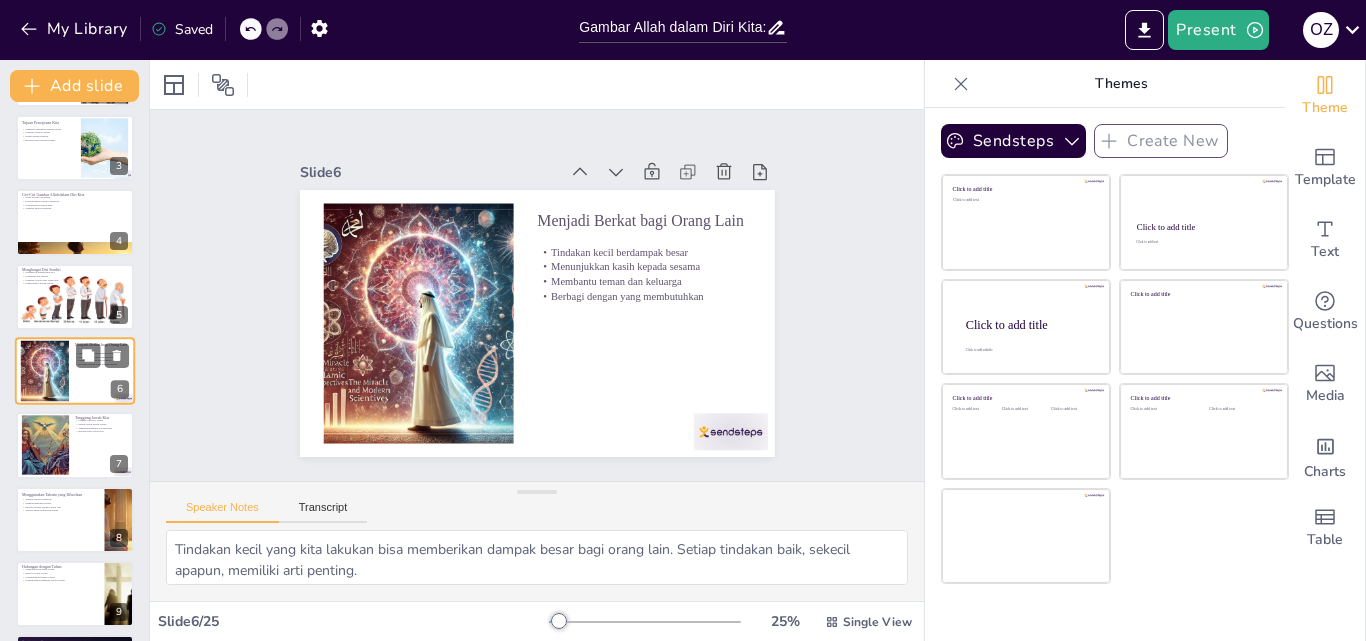 checkbox on "true" 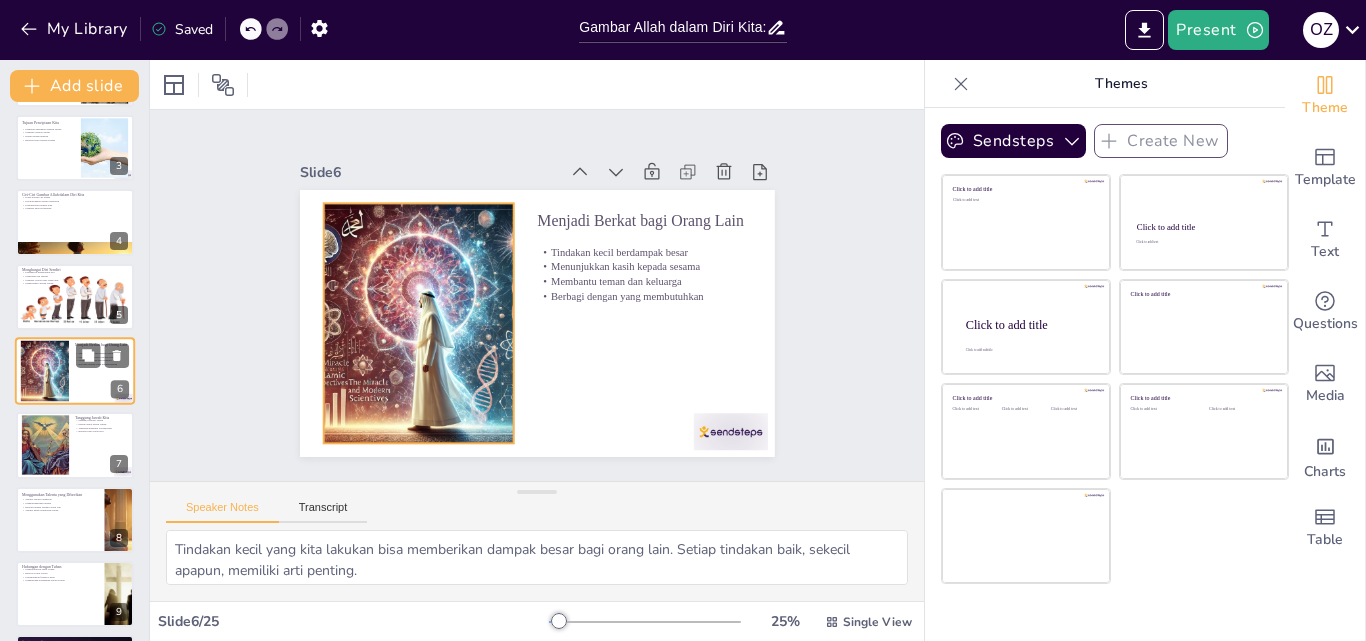 checkbox on "true" 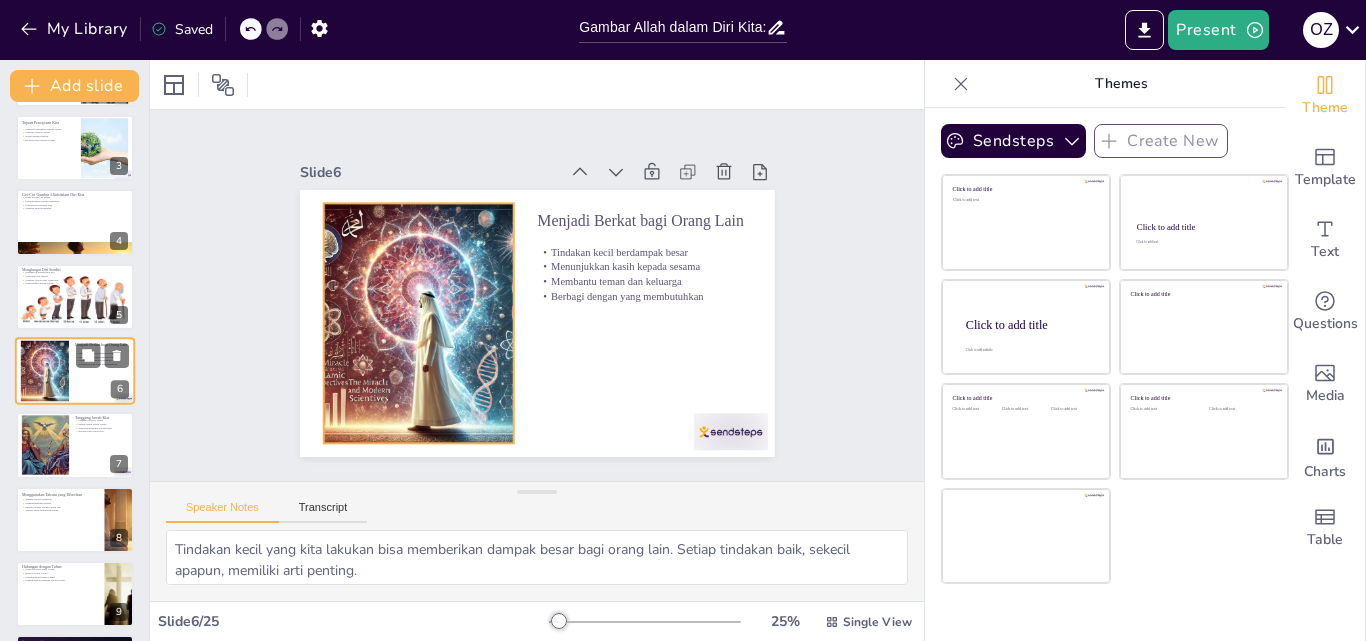 checkbox on "true" 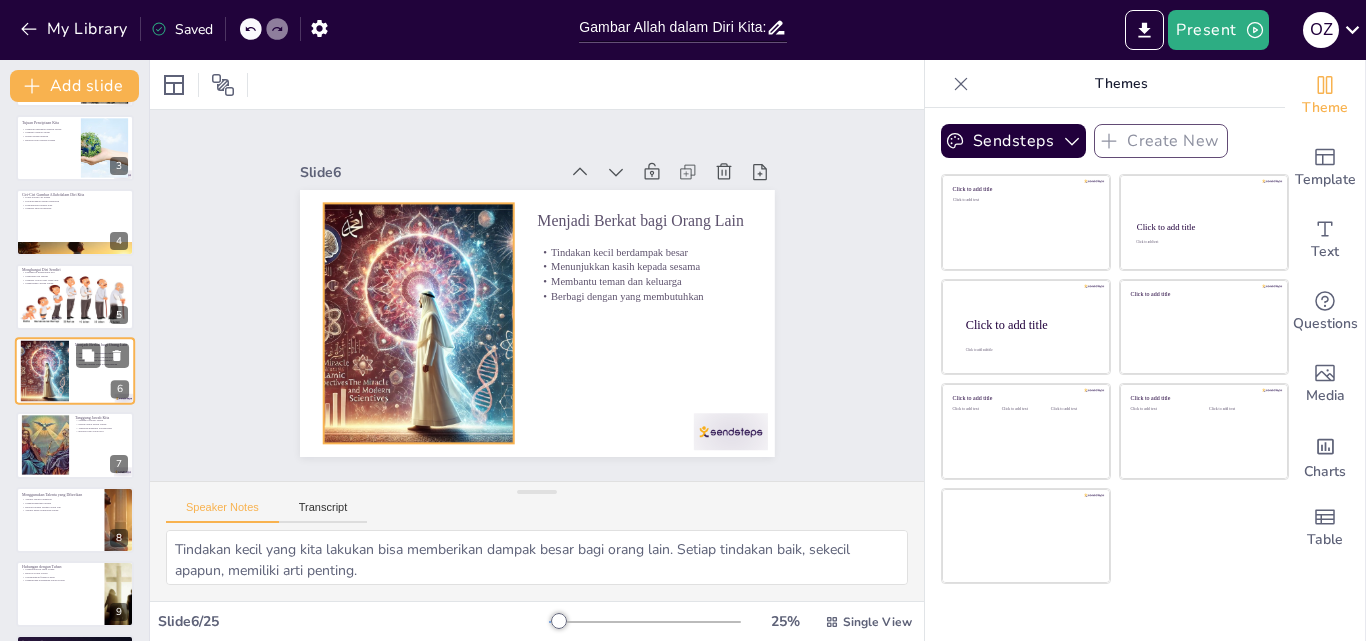 checkbox on "true" 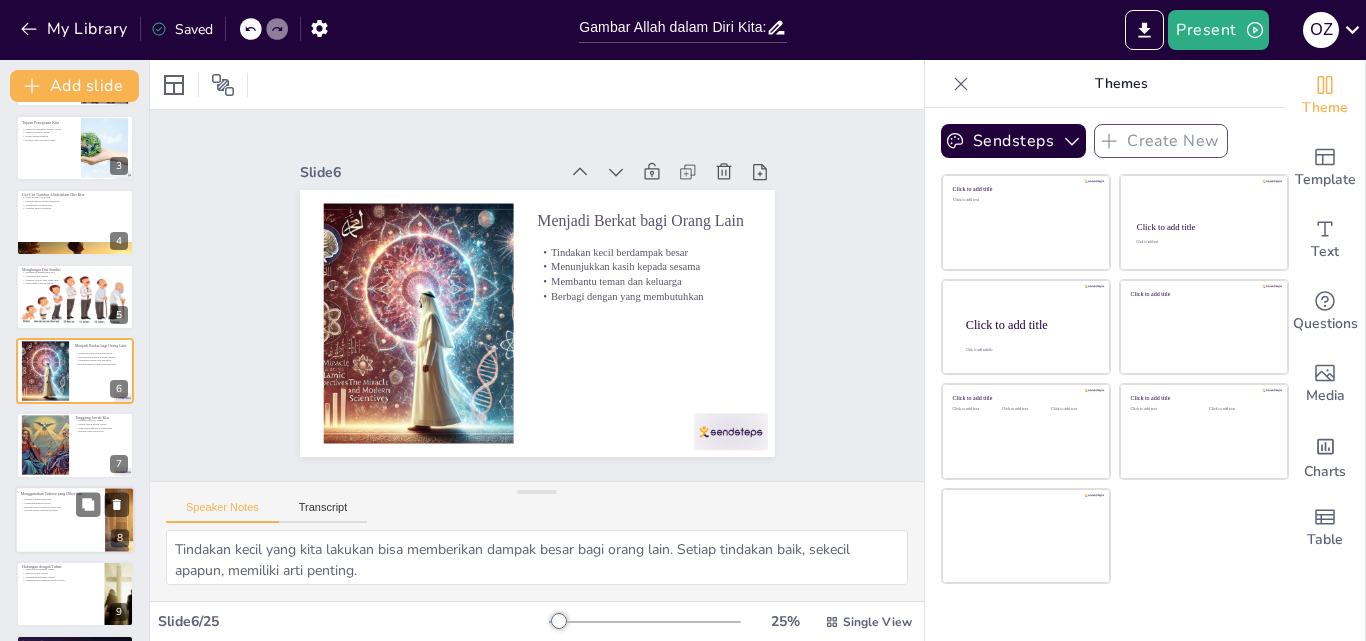 checkbox on "true" 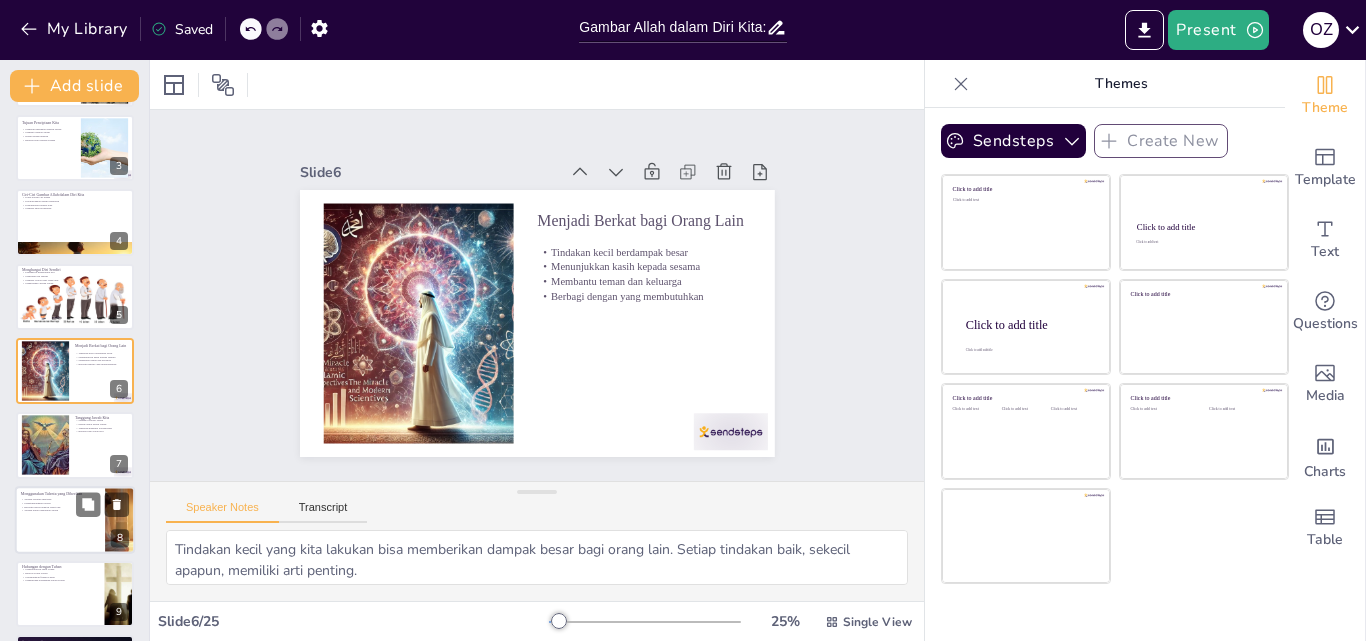 checkbox on "true" 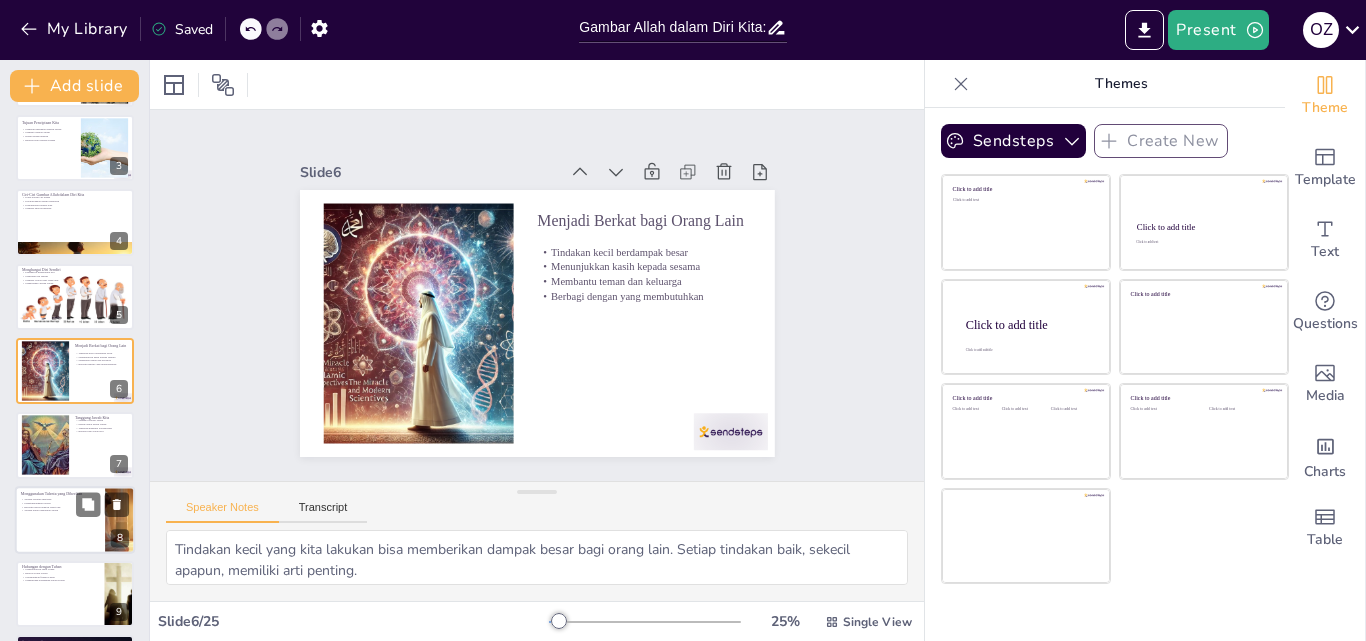 checkbox on "true" 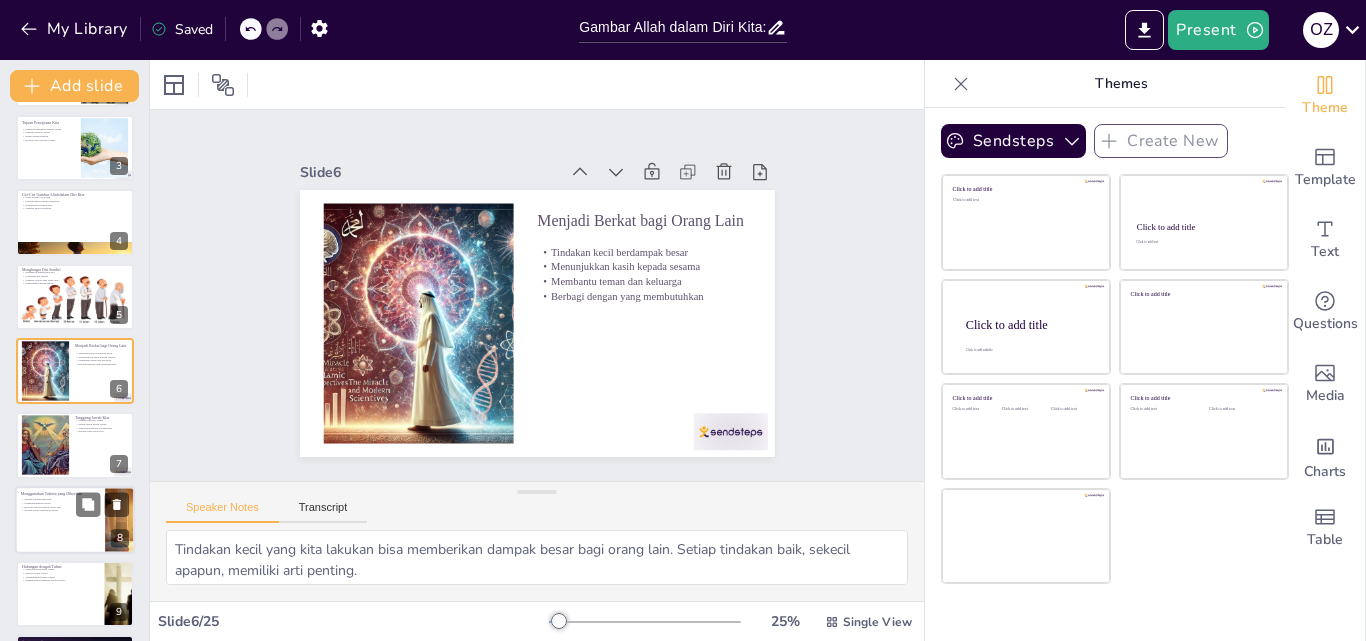 checkbox on "true" 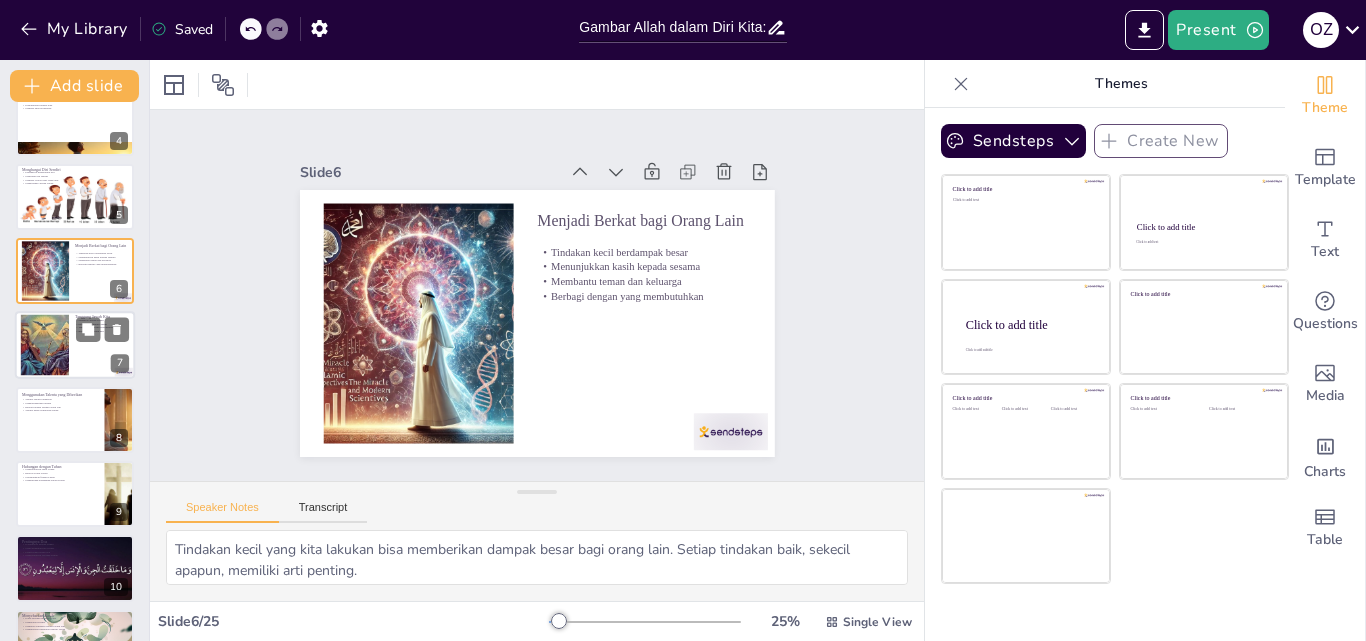 checkbox on "true" 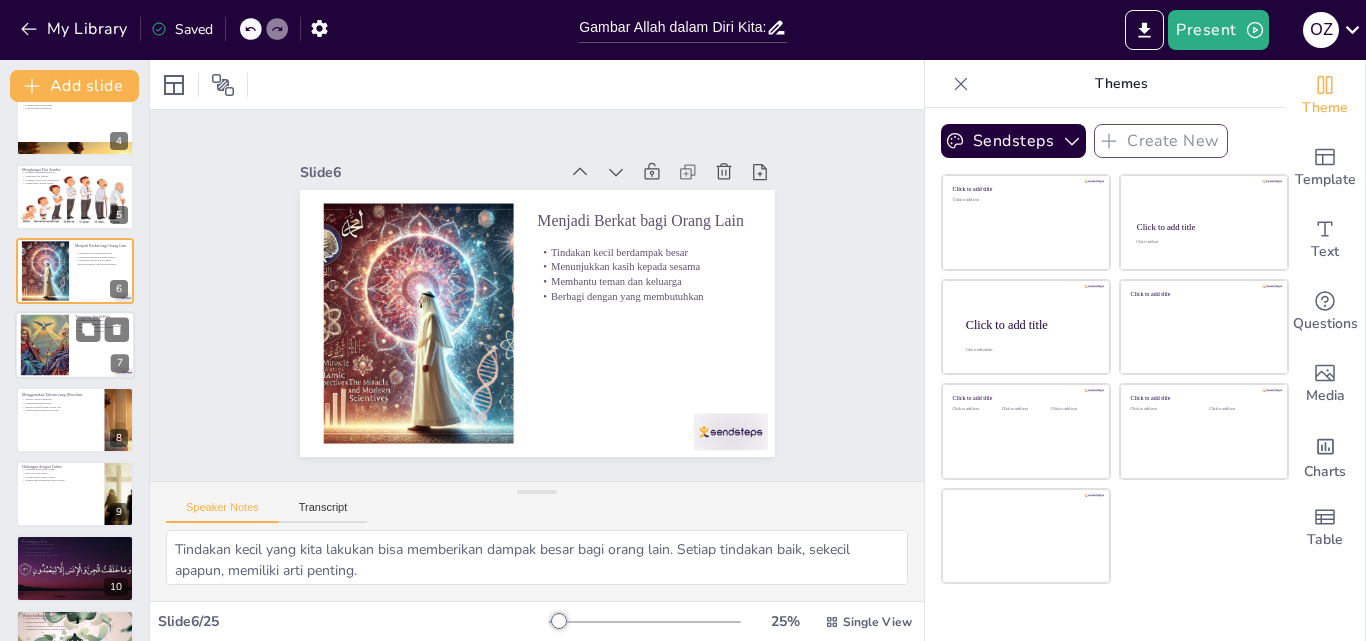 checkbox on "true" 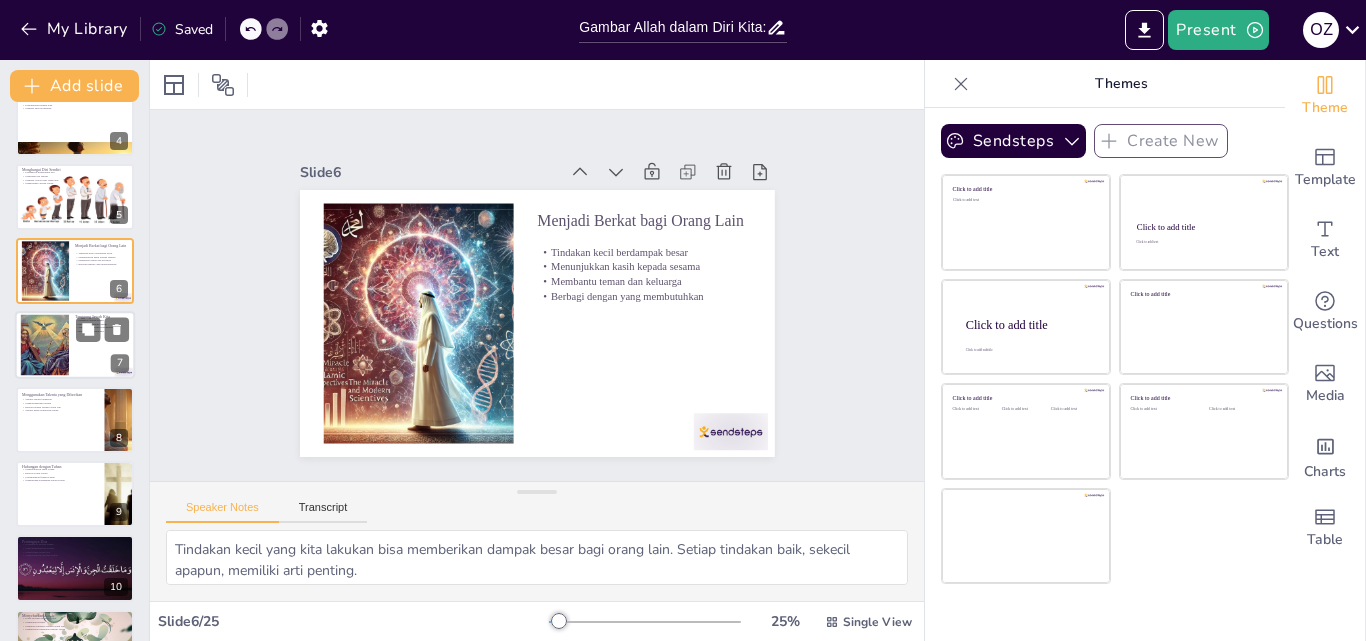 checkbox on "true" 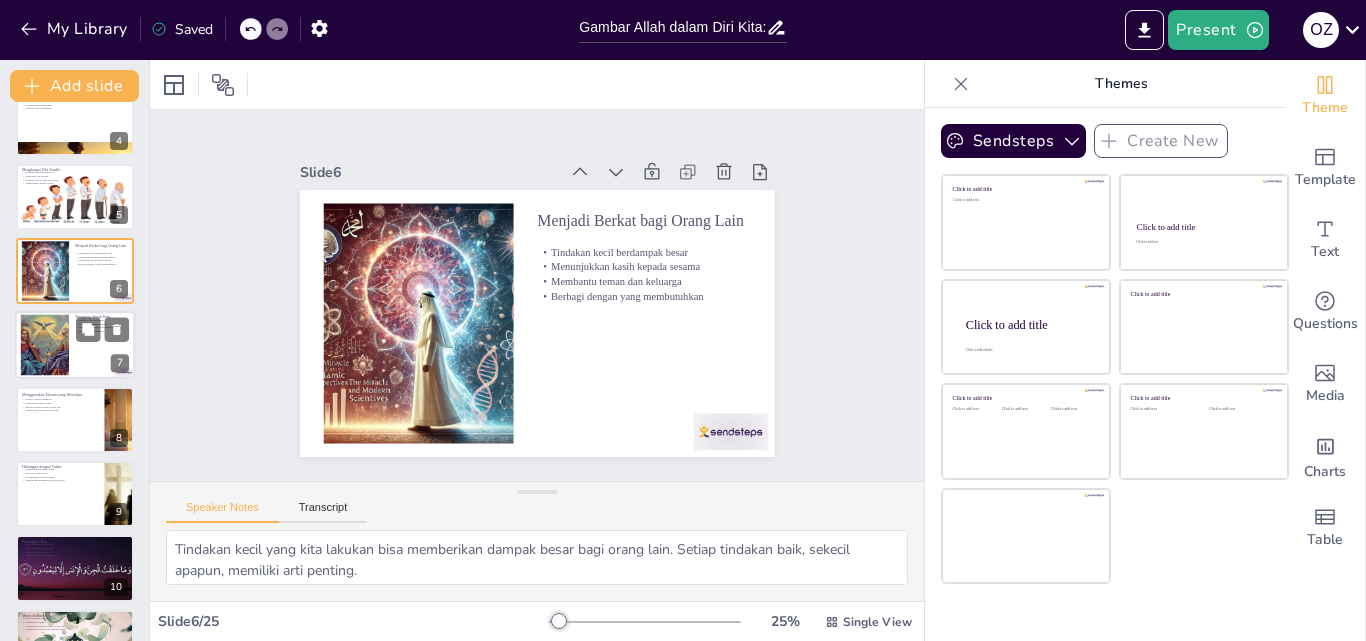 checkbox on "true" 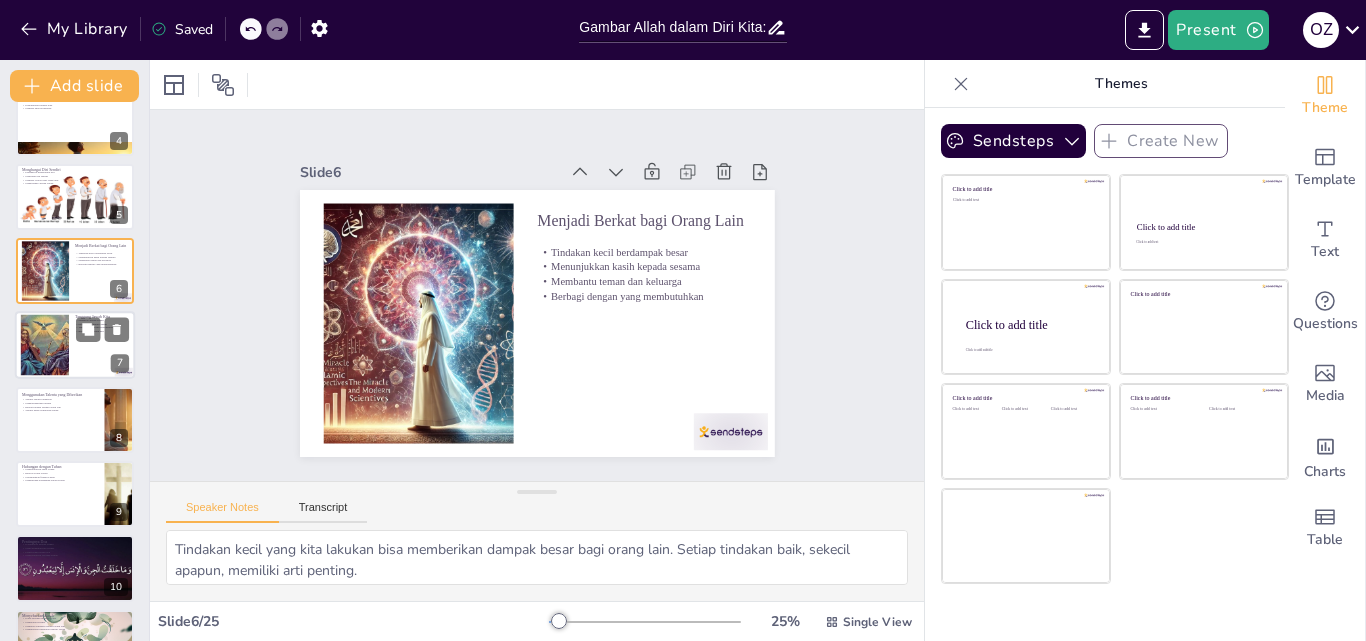 checkbox on "true" 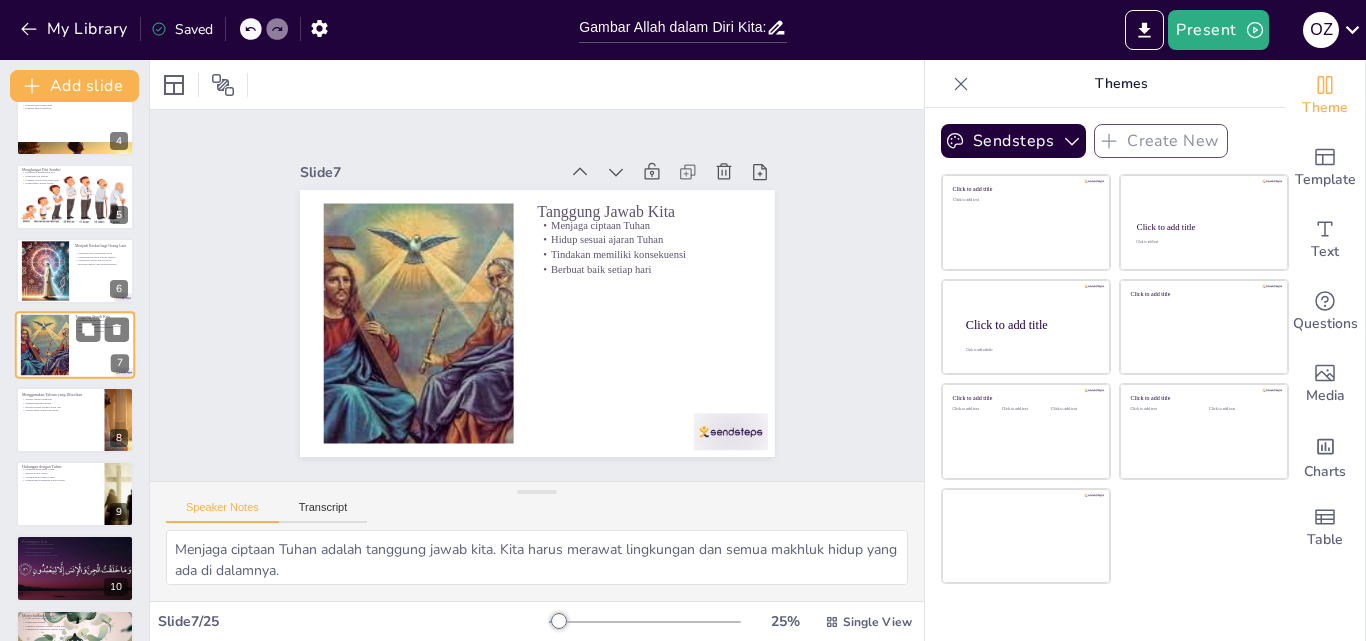 scroll, scrollTop: 226, scrollLeft: 0, axis: vertical 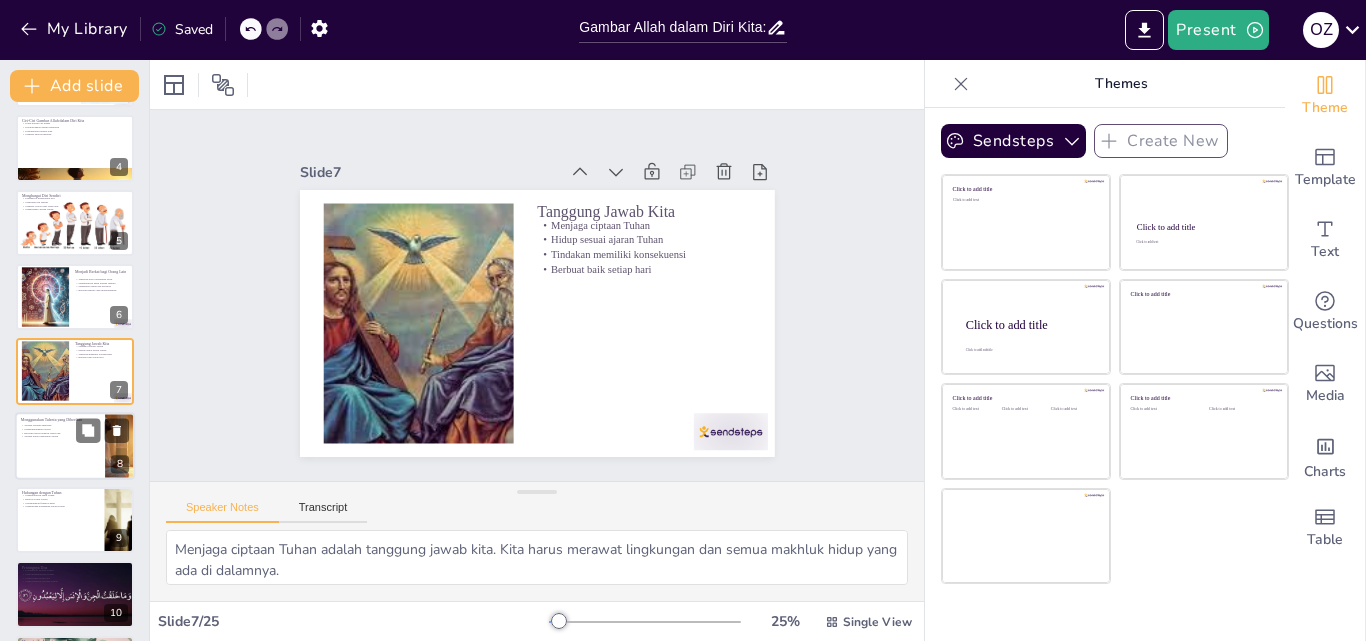 checkbox on "true" 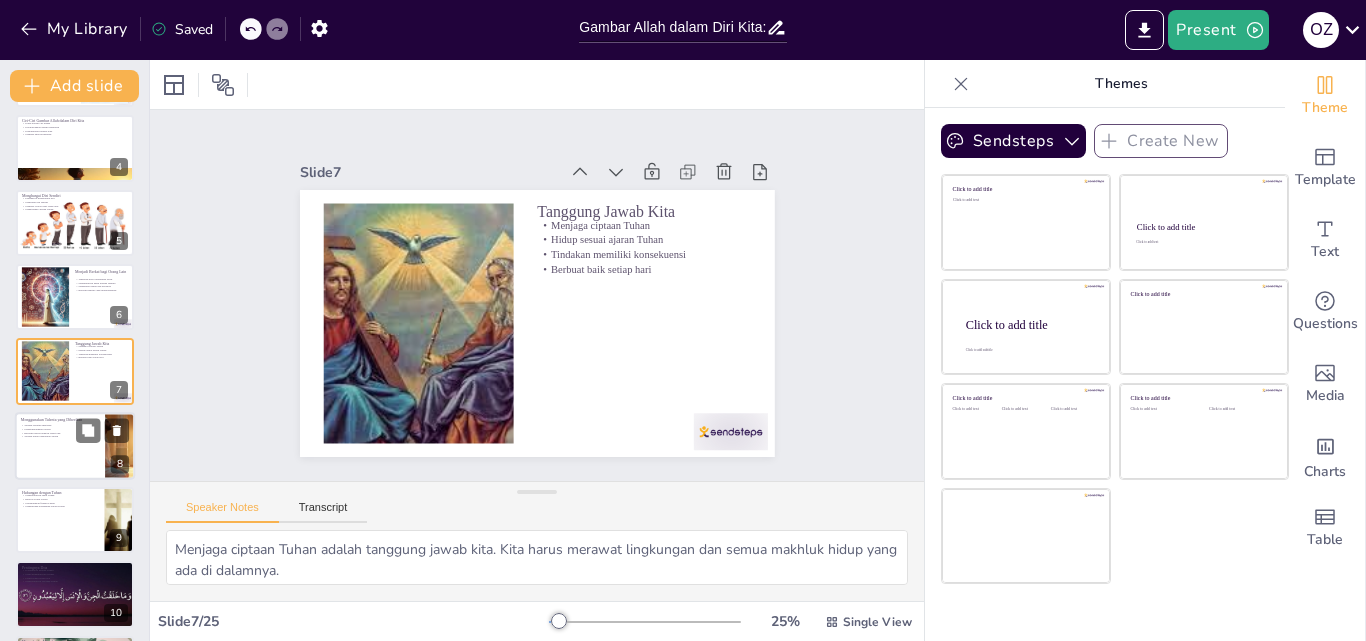 checkbox on "true" 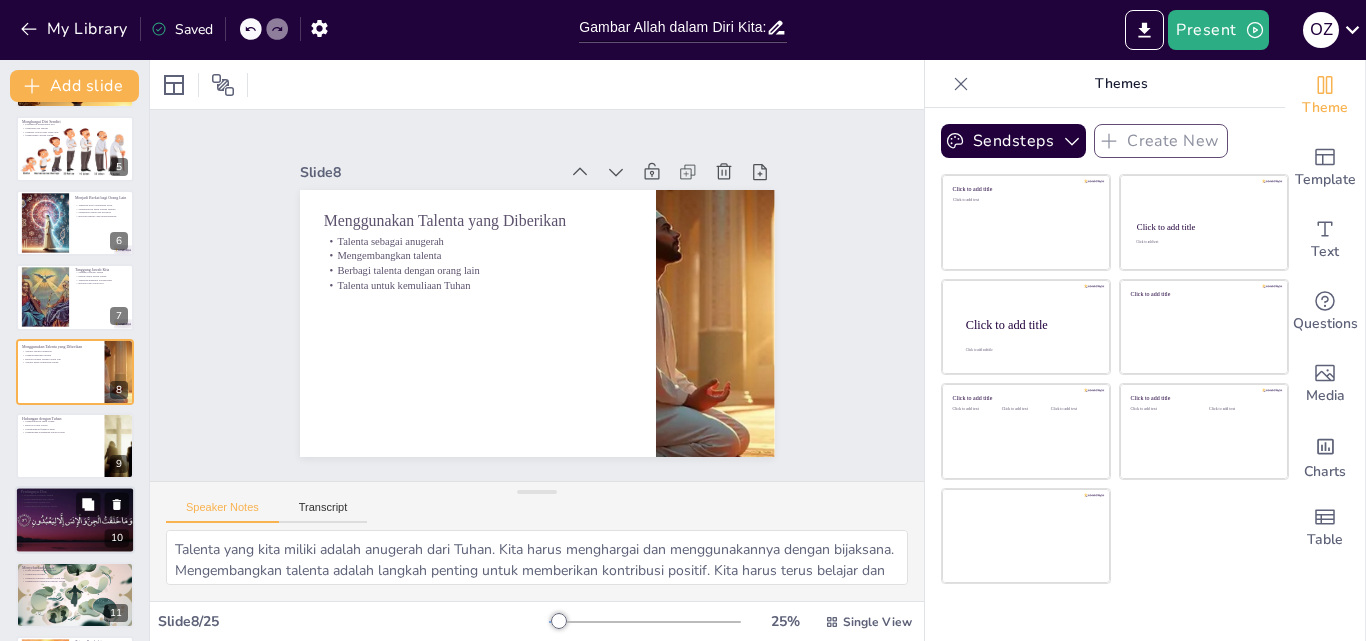 scroll, scrollTop: 400, scrollLeft: 0, axis: vertical 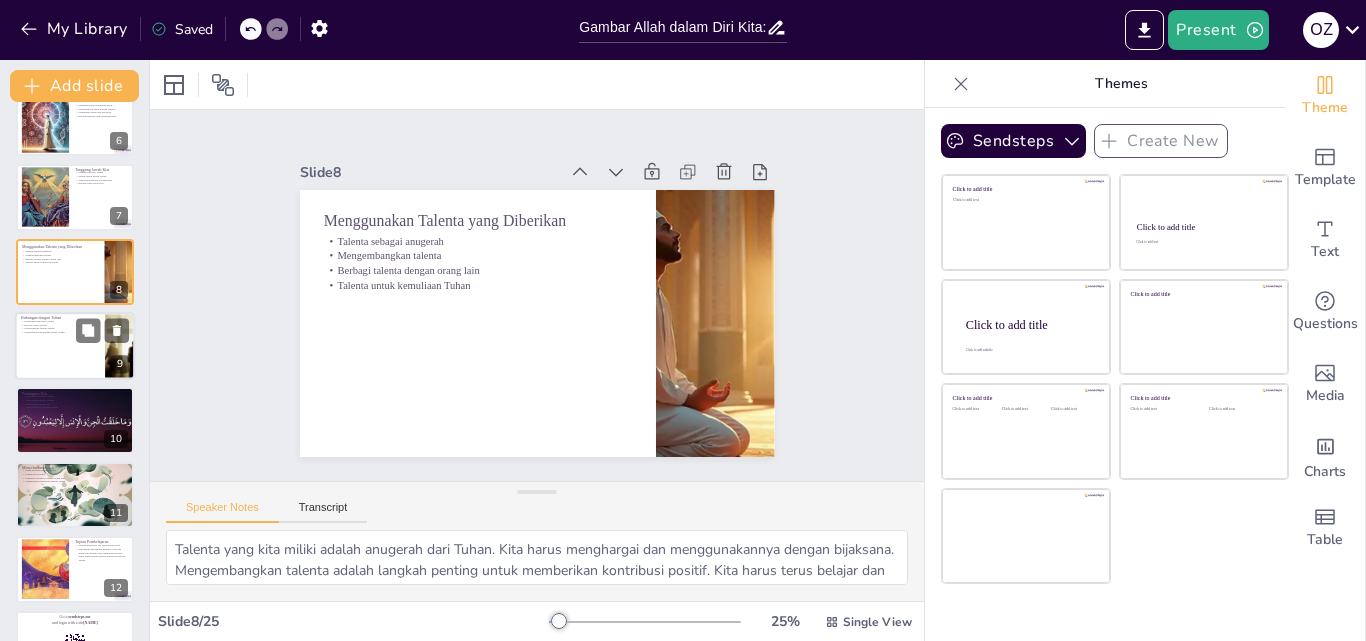 click at bounding box center [75, 346] 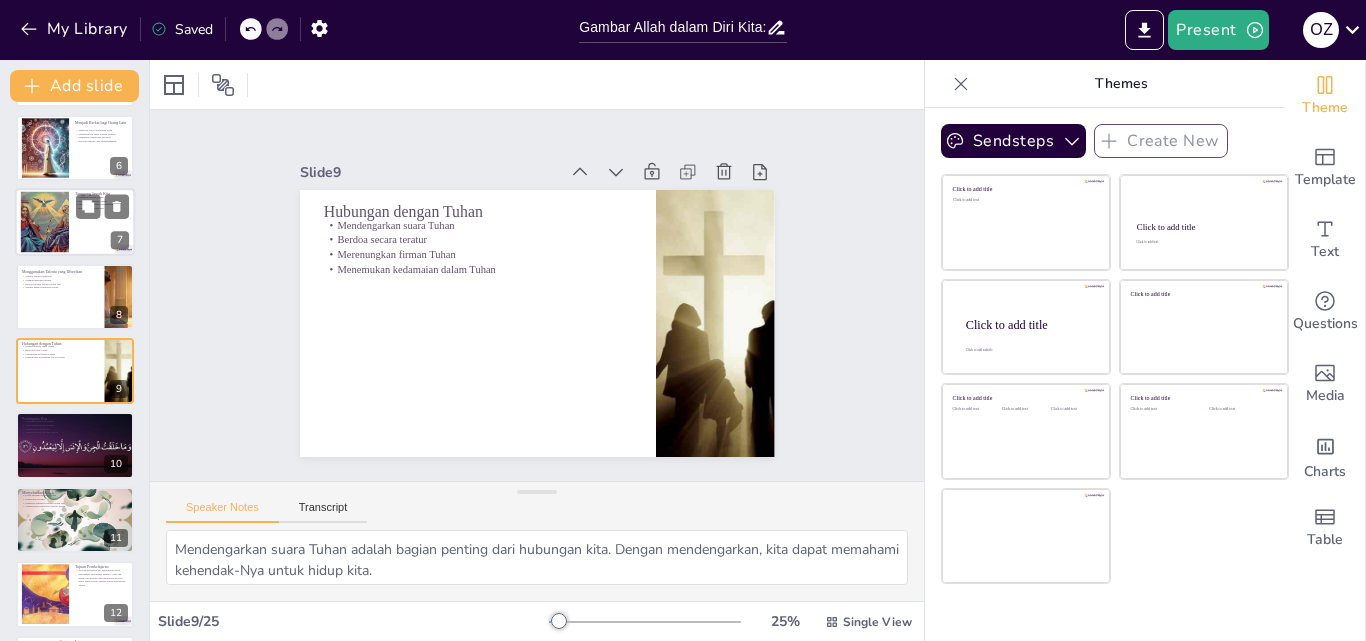 scroll, scrollTop: 475, scrollLeft: 0, axis: vertical 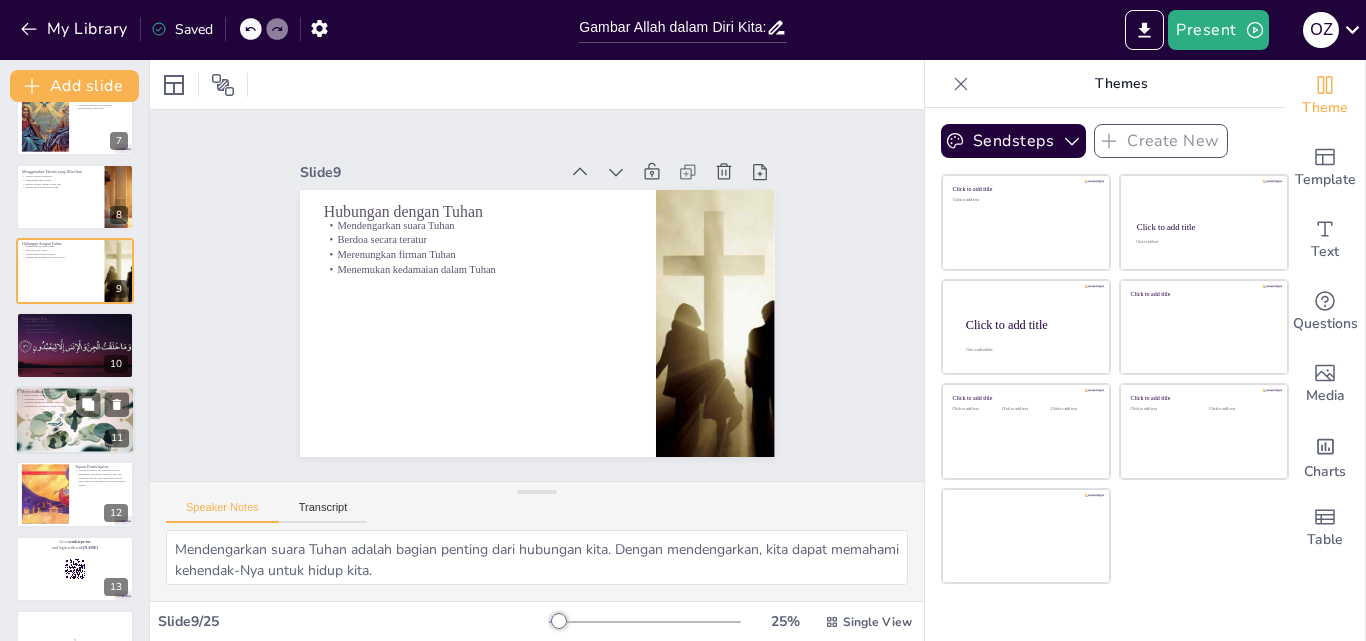 click at bounding box center [75, 420] 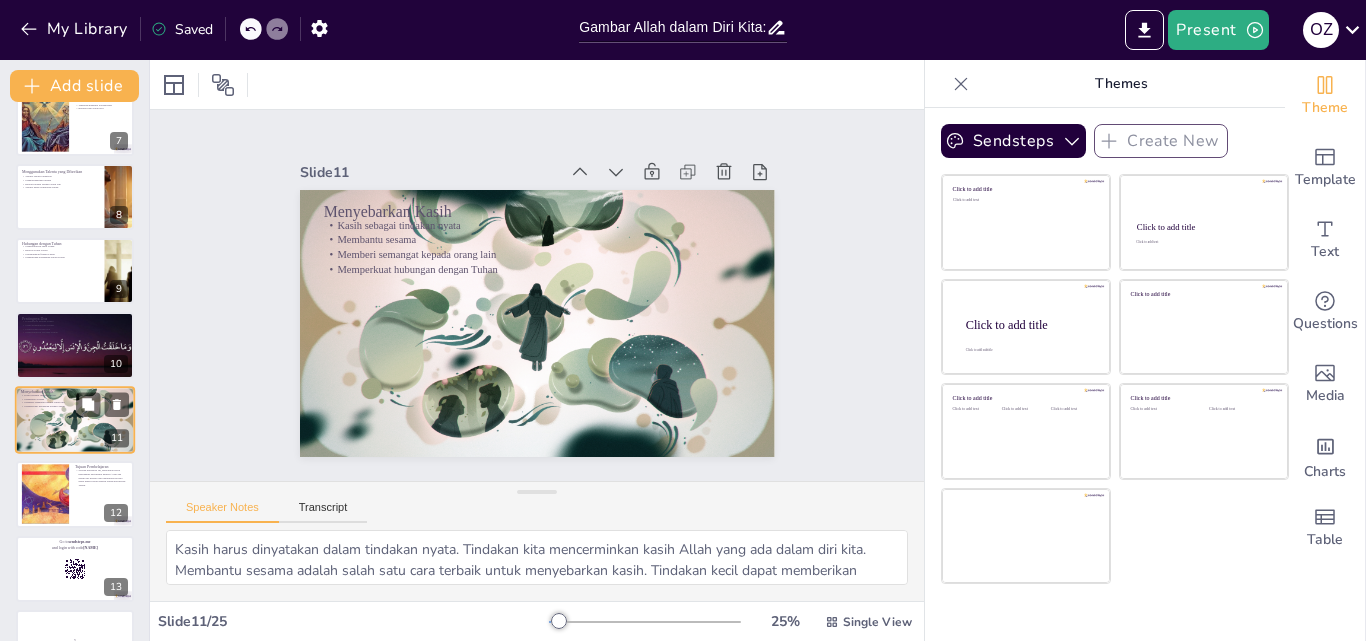 scroll, scrollTop: 523, scrollLeft: 0, axis: vertical 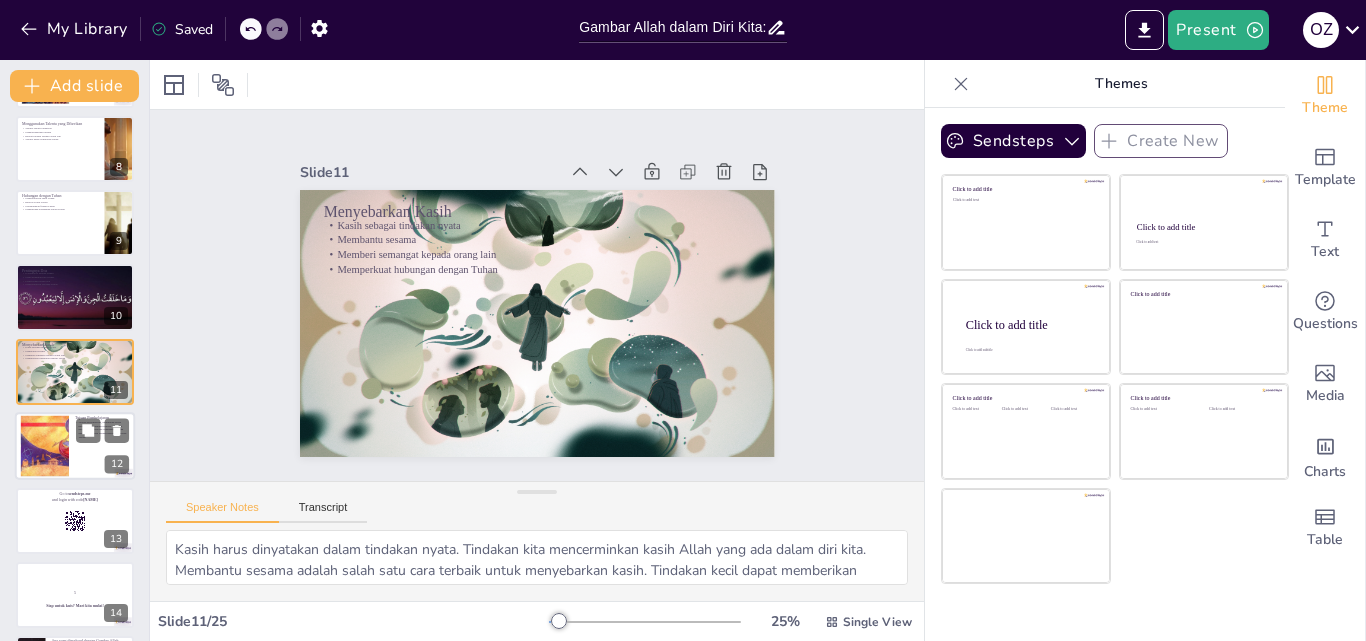 click at bounding box center (45, 446) 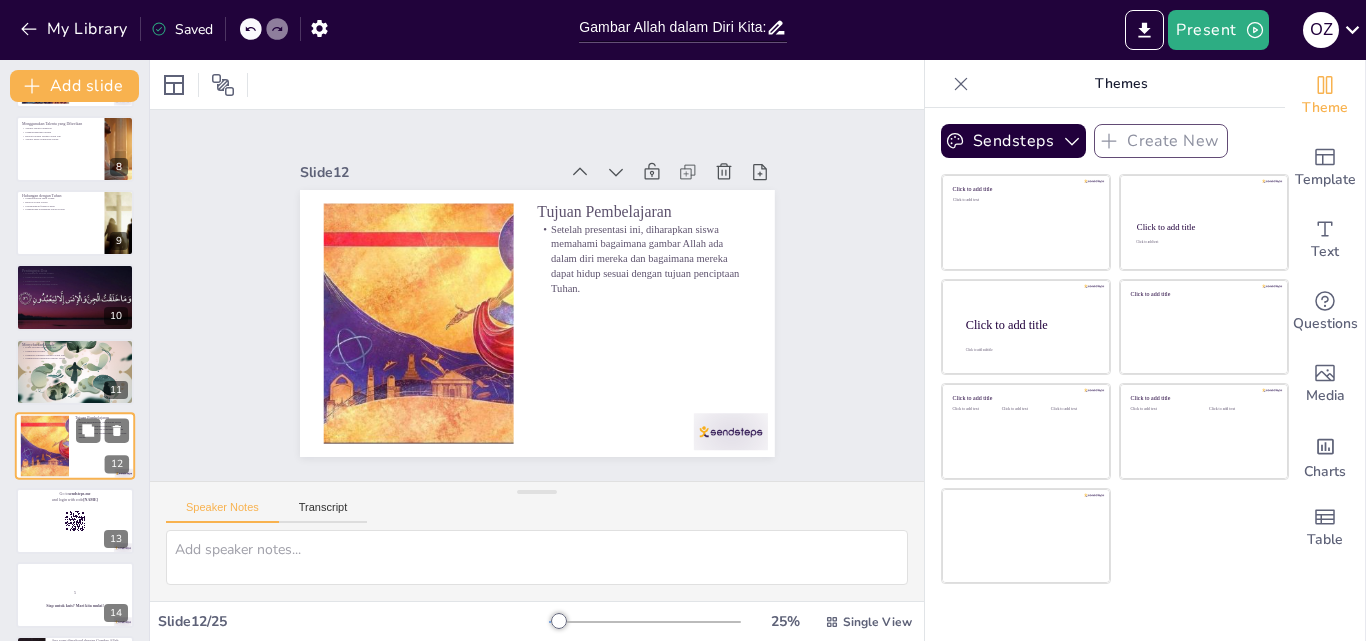 scroll, scrollTop: 598, scrollLeft: 0, axis: vertical 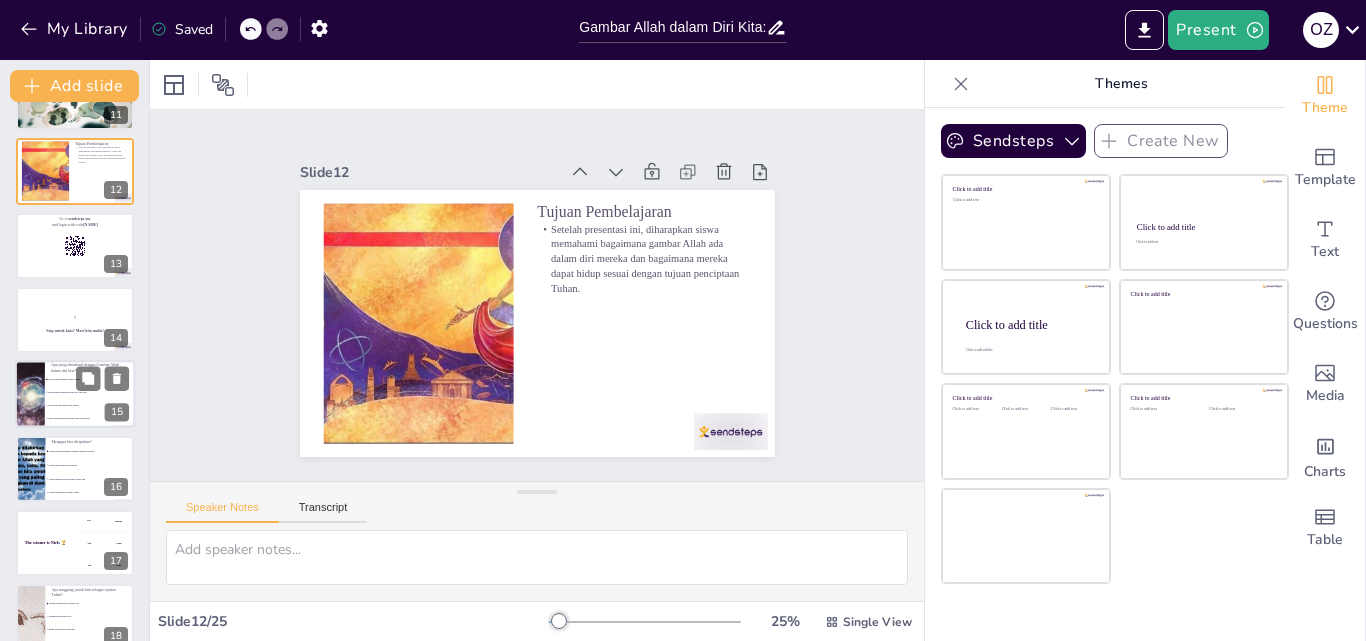 click on "Kita memiliki kekuatan lebih dari yang lain" at bounding box center (90, 393) 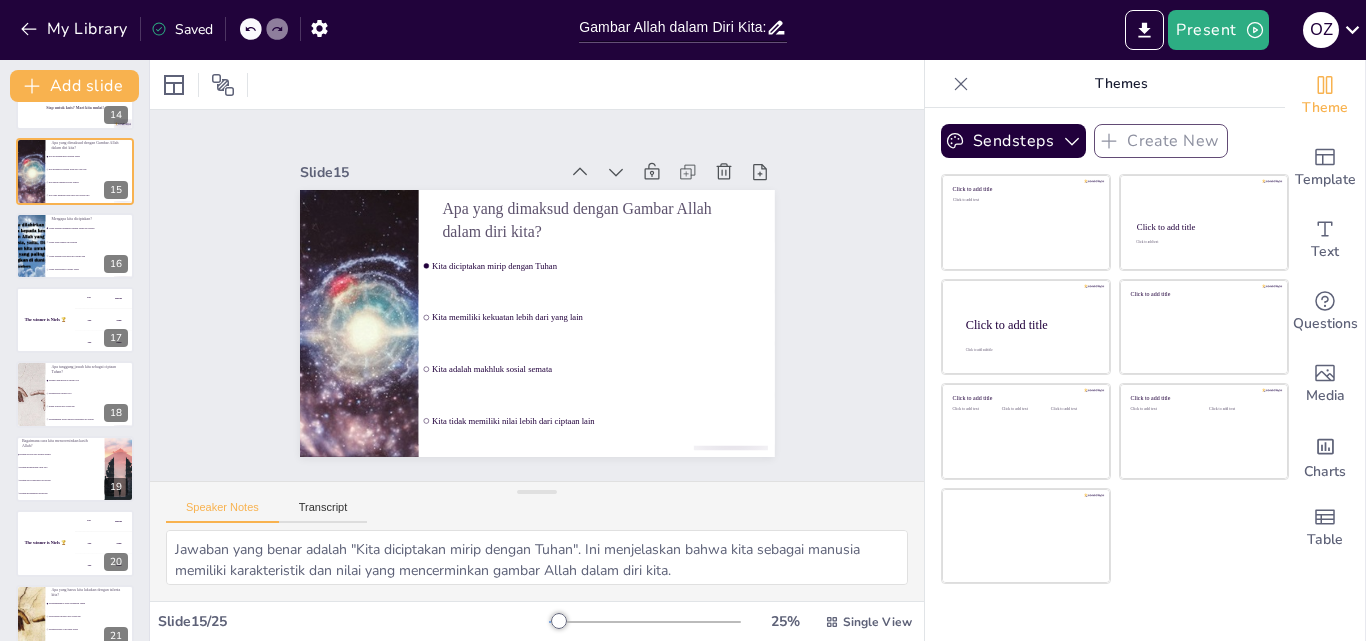 scroll, scrollTop: 1344, scrollLeft: 0, axis: vertical 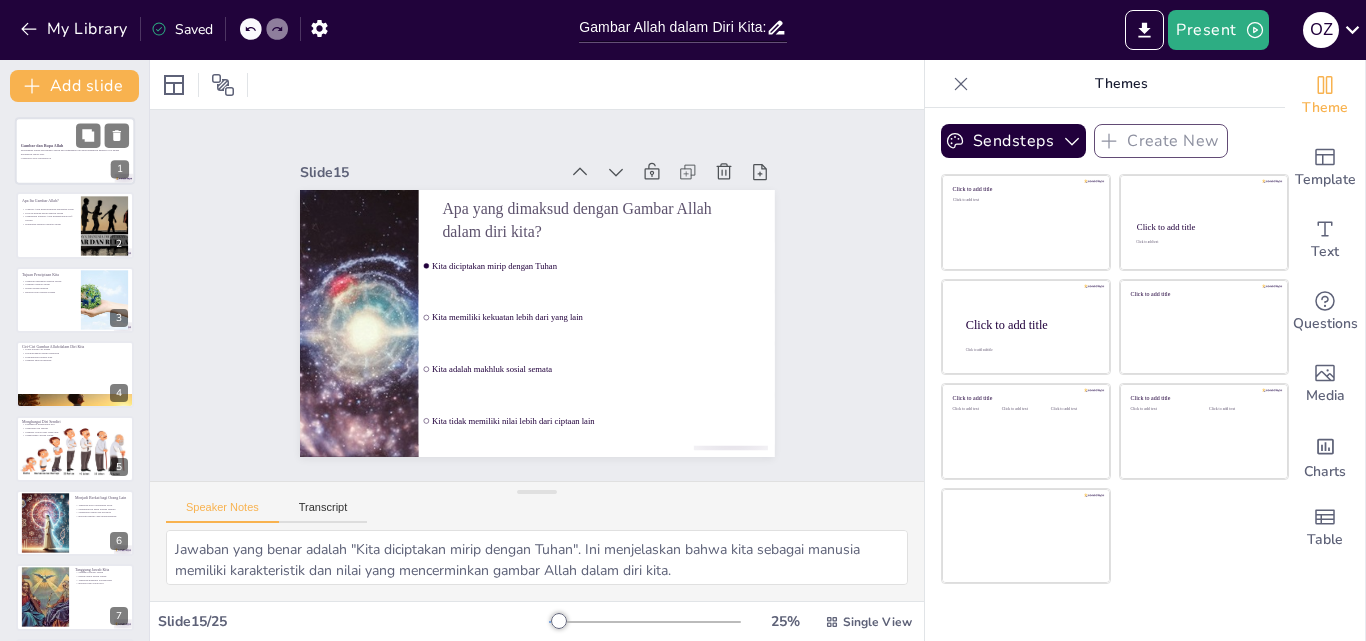 click on "Memahami tujuan penciptaan Tuhan dan bagaimana kita mencerminkan gambar-Nya dalam kehidupan sehari-hari." at bounding box center (75, 152) 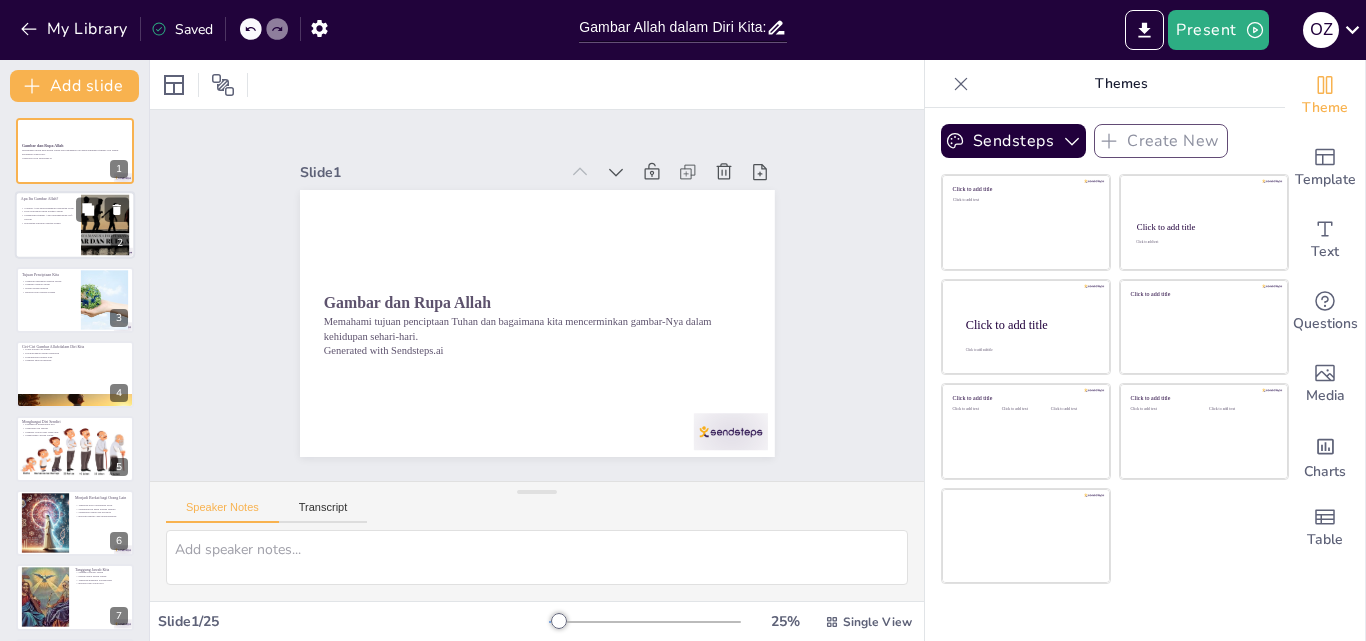 click at bounding box center (75, 226) 